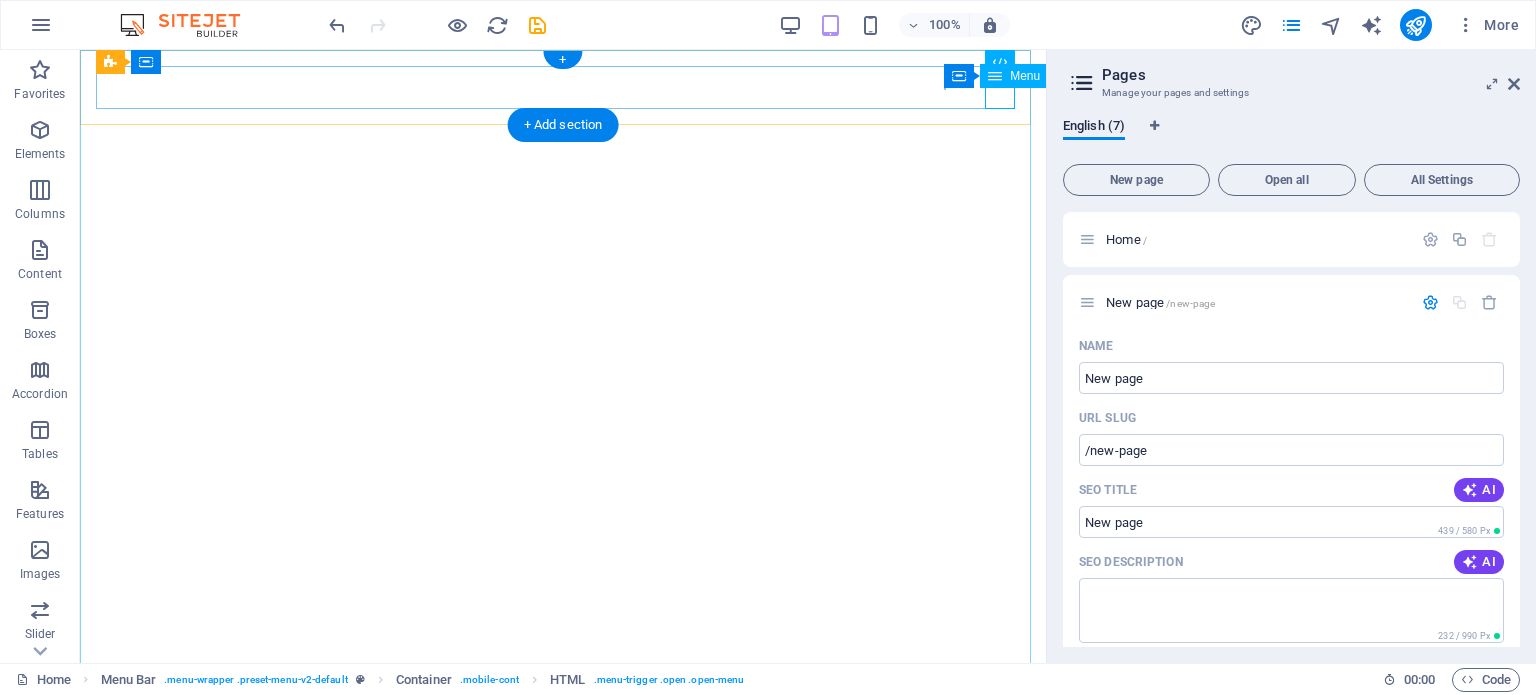 scroll, scrollTop: 0, scrollLeft: 0, axis: both 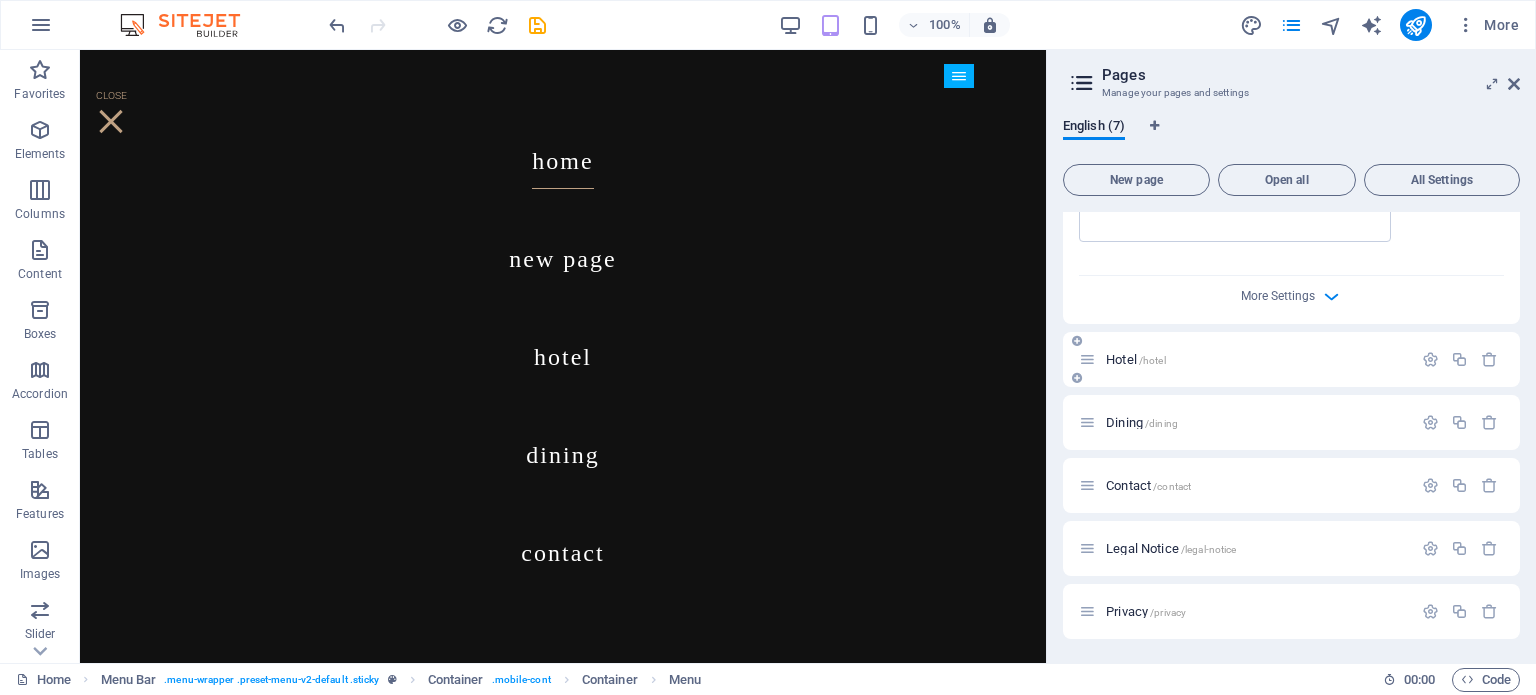 click on "Hotel /hotel" at bounding box center (1136, 359) 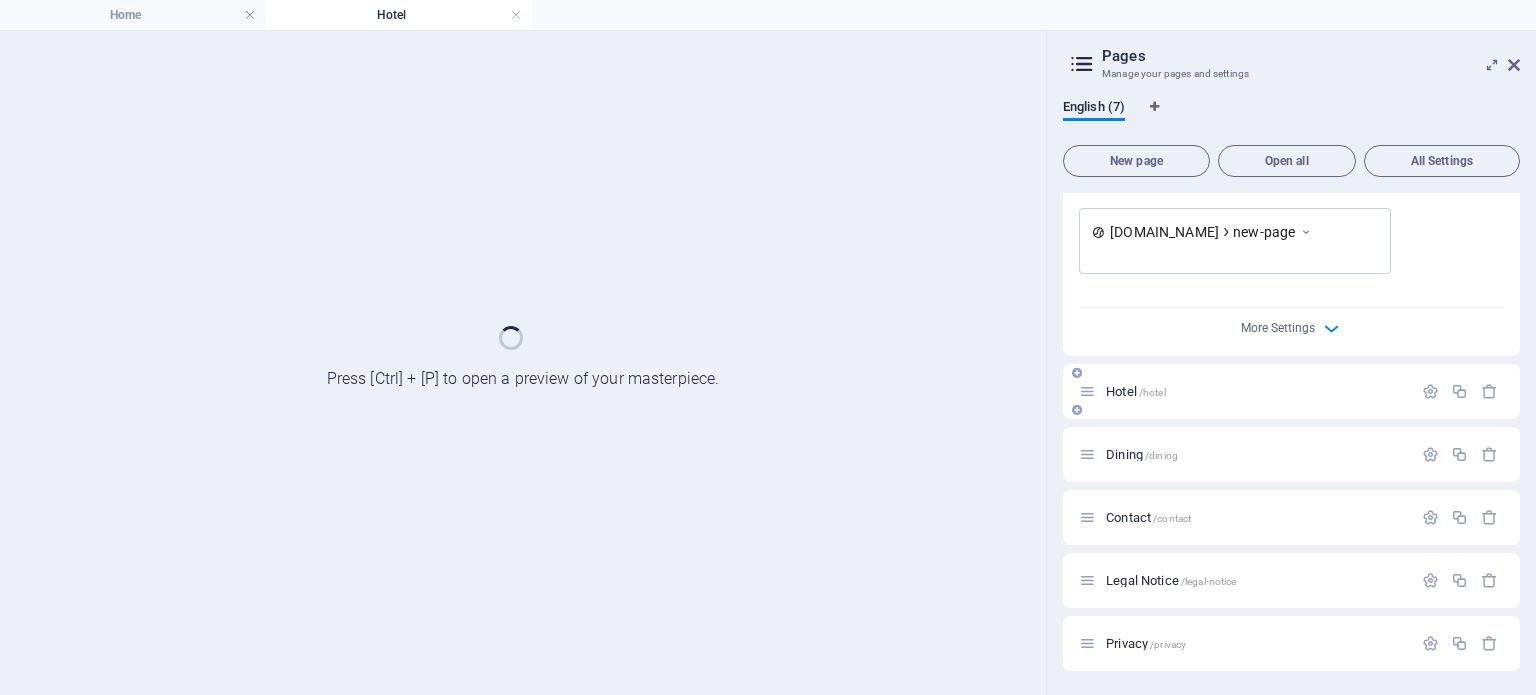 click on "Name New page ​ URL SLUG /new-page ​ SEO Title AI ​ 439 / 580 Px SEO Description AI ​ 232 / 990 Px SEO Keywords AI ​ Settings Menu Noindex Preview Mobile Desktop [DOMAIN_NAME] new-page Meta tags ​ Preview Image (Open Graph) Drag files here, click to choose files or select files from Files or our free stock photos & videos More Settings" at bounding box center [1291, 7] 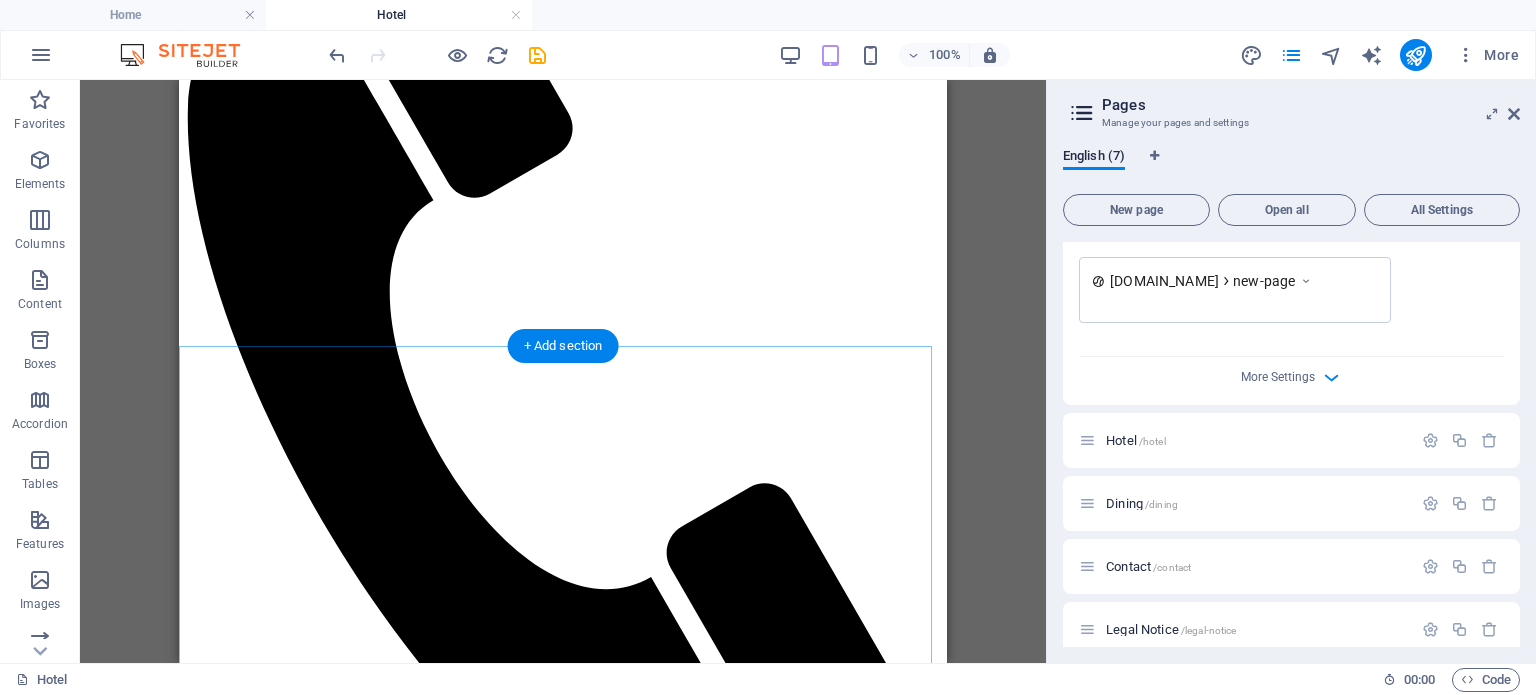 scroll, scrollTop: 33, scrollLeft: 0, axis: vertical 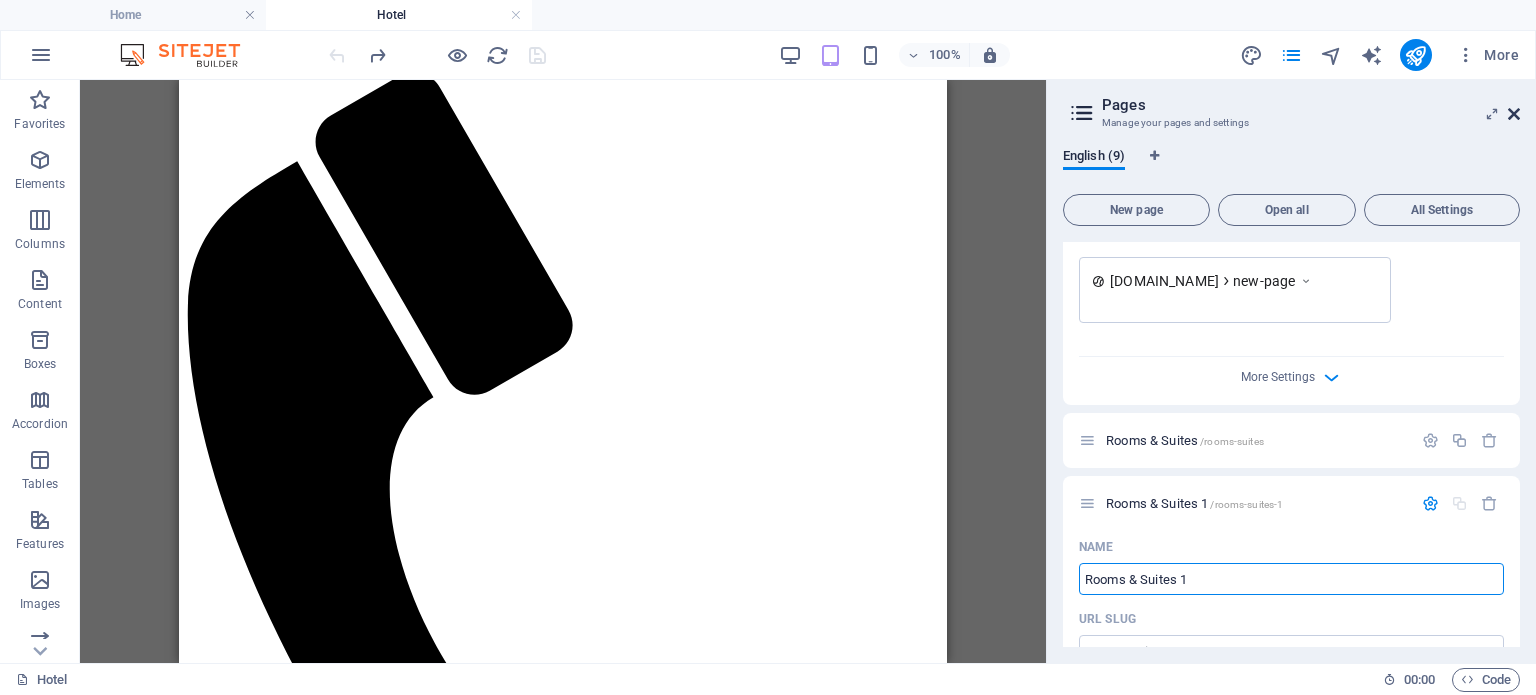 click at bounding box center (1514, 114) 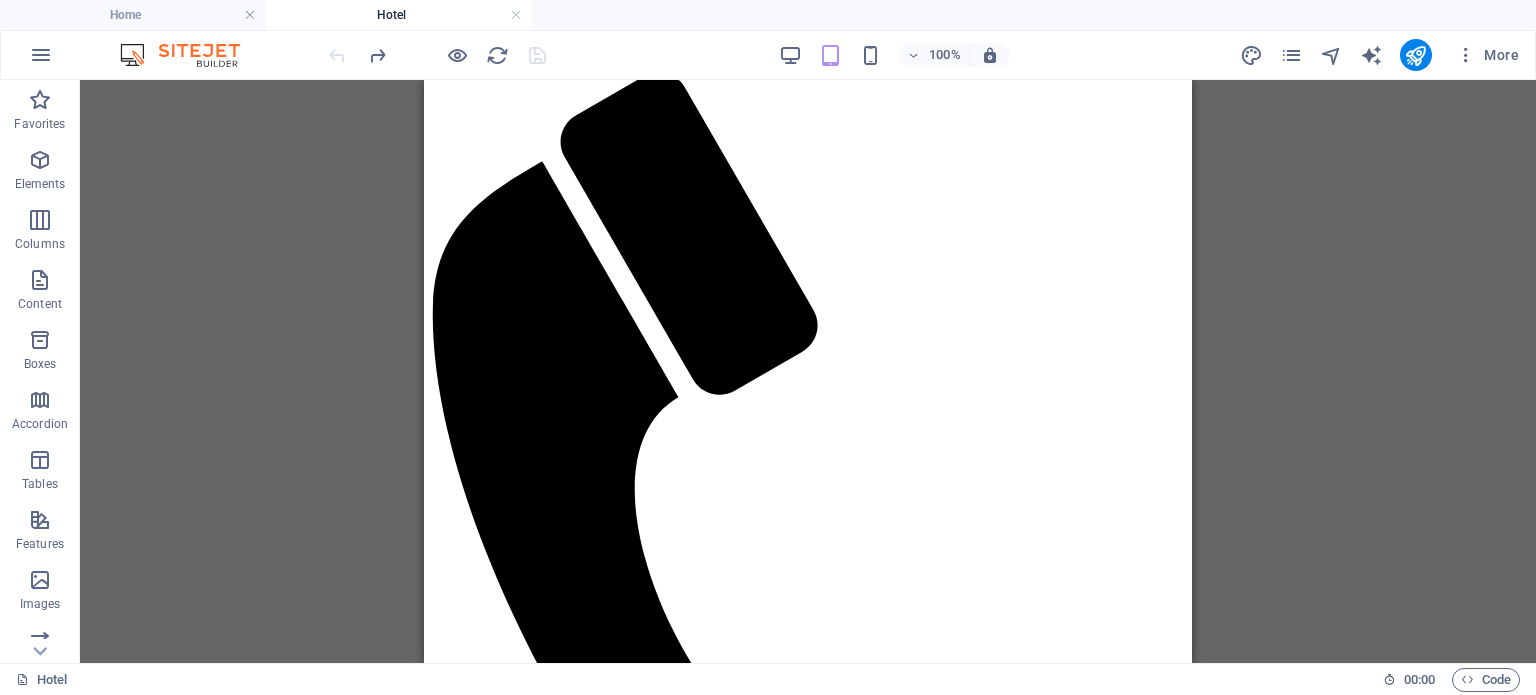 click on "Drag here to replace the existing content. Press “Ctrl” if you want to create a new element.
H2   Container   Reference   Banner   Container   Banner   Placeholder   Text   Container   Preset   H2   Text   Spacer   Button   Placeholder   Preset   Container   H2   Preset   Container   Spacer   Text   Placeholder   Preset   Container   Reference   Spacer" at bounding box center (808, 371) 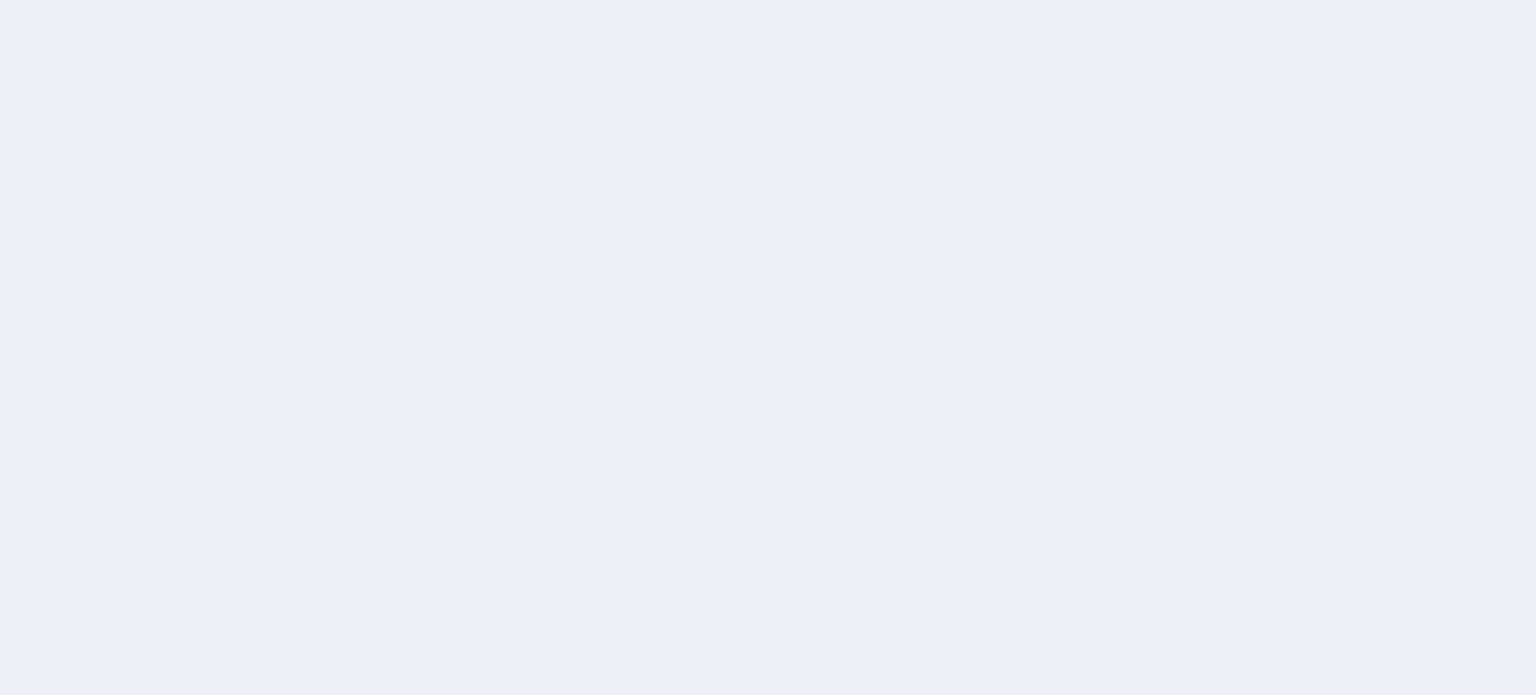 scroll, scrollTop: 0, scrollLeft: 0, axis: both 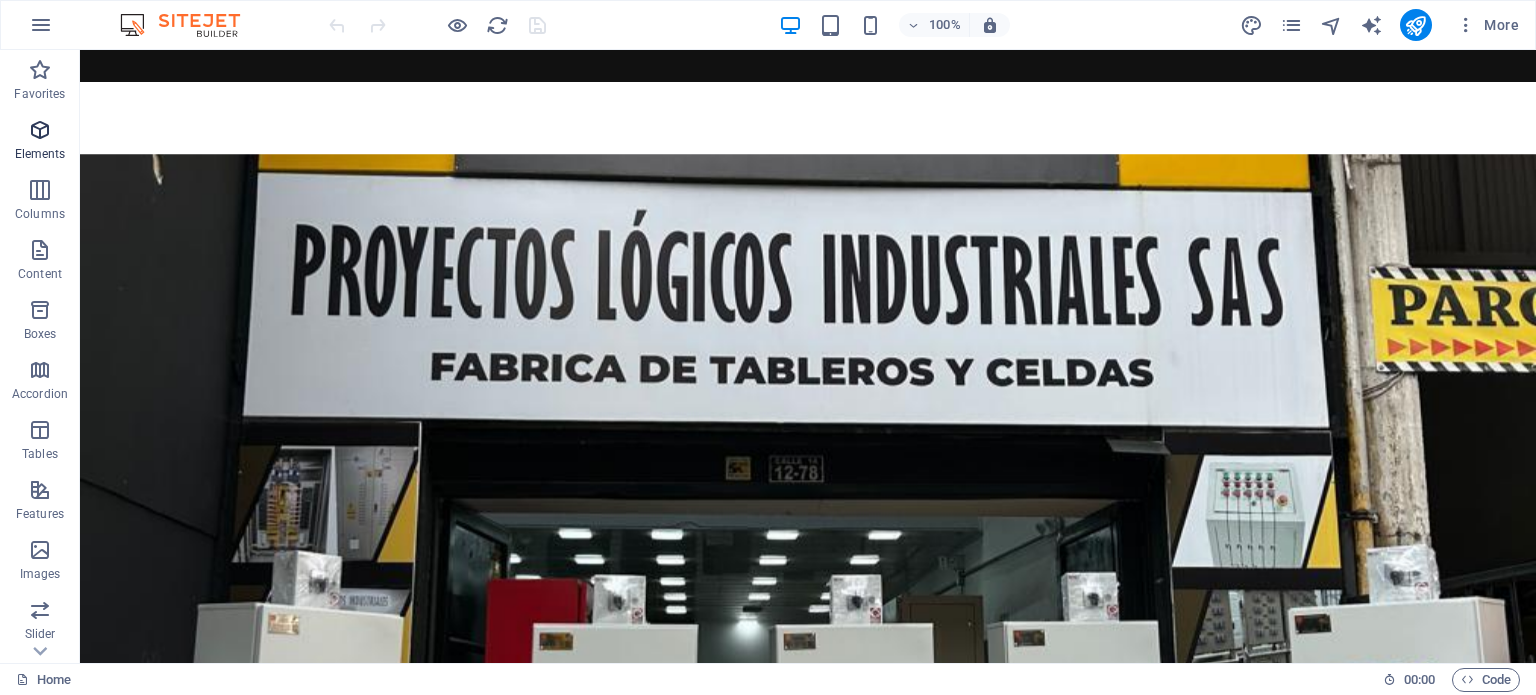click on "Elements" at bounding box center (40, 154) 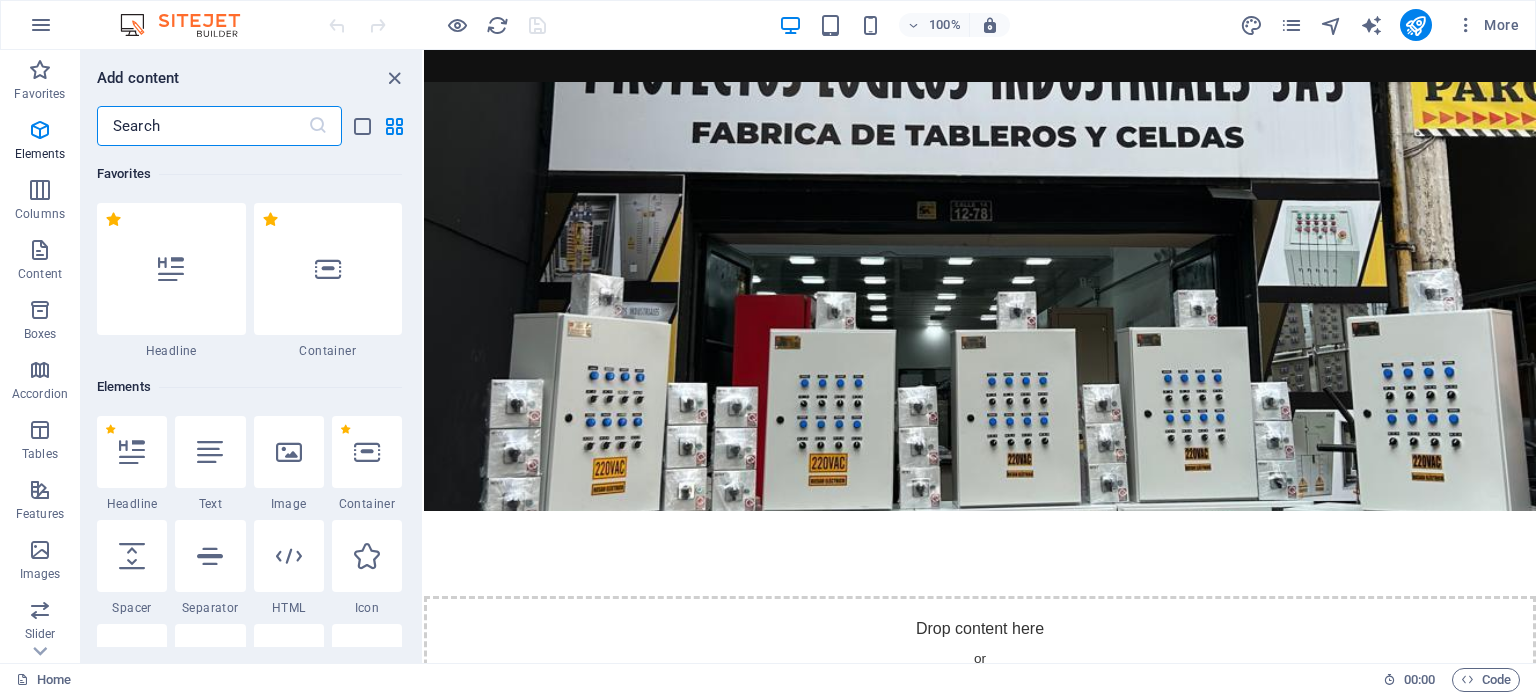 scroll, scrollTop: 212, scrollLeft: 0, axis: vertical 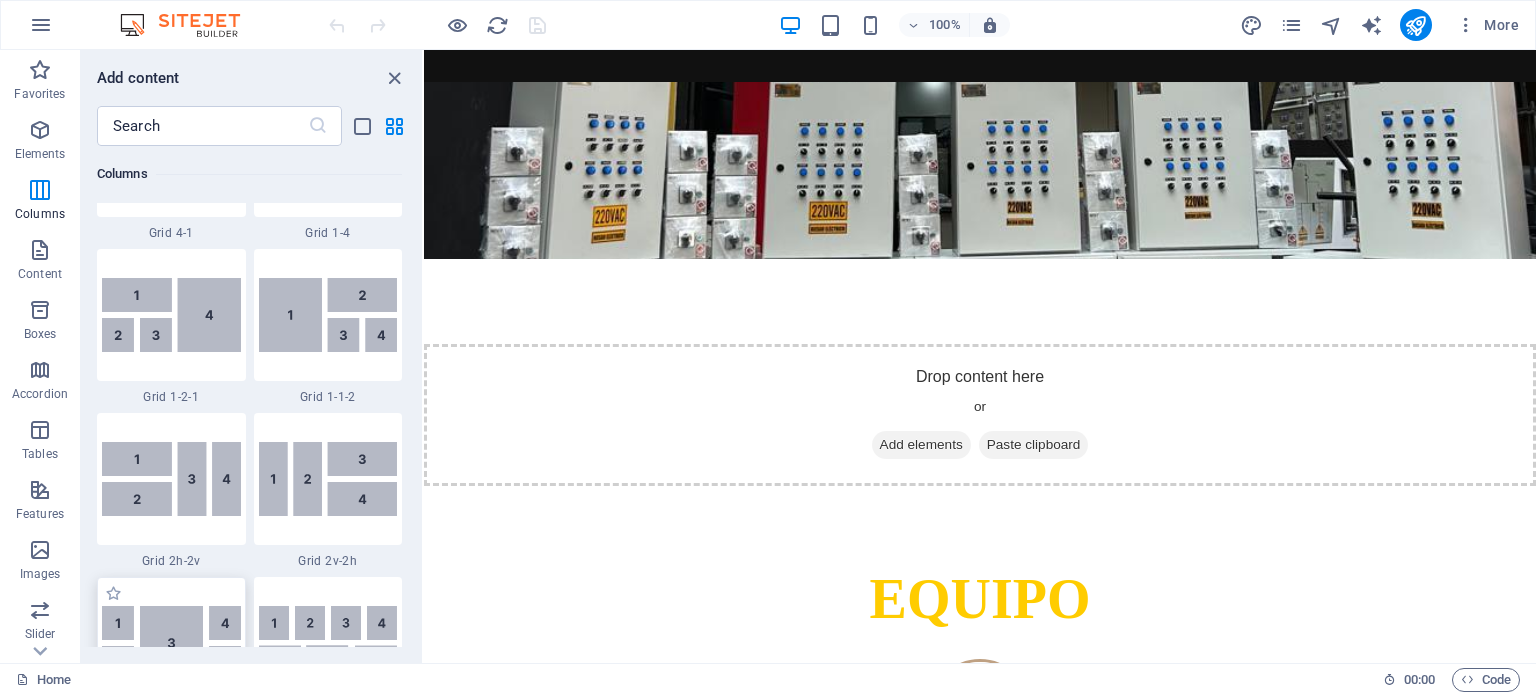 drag, startPoint x: 265, startPoint y: 390, endPoint x: 214, endPoint y: 628, distance: 243.40295 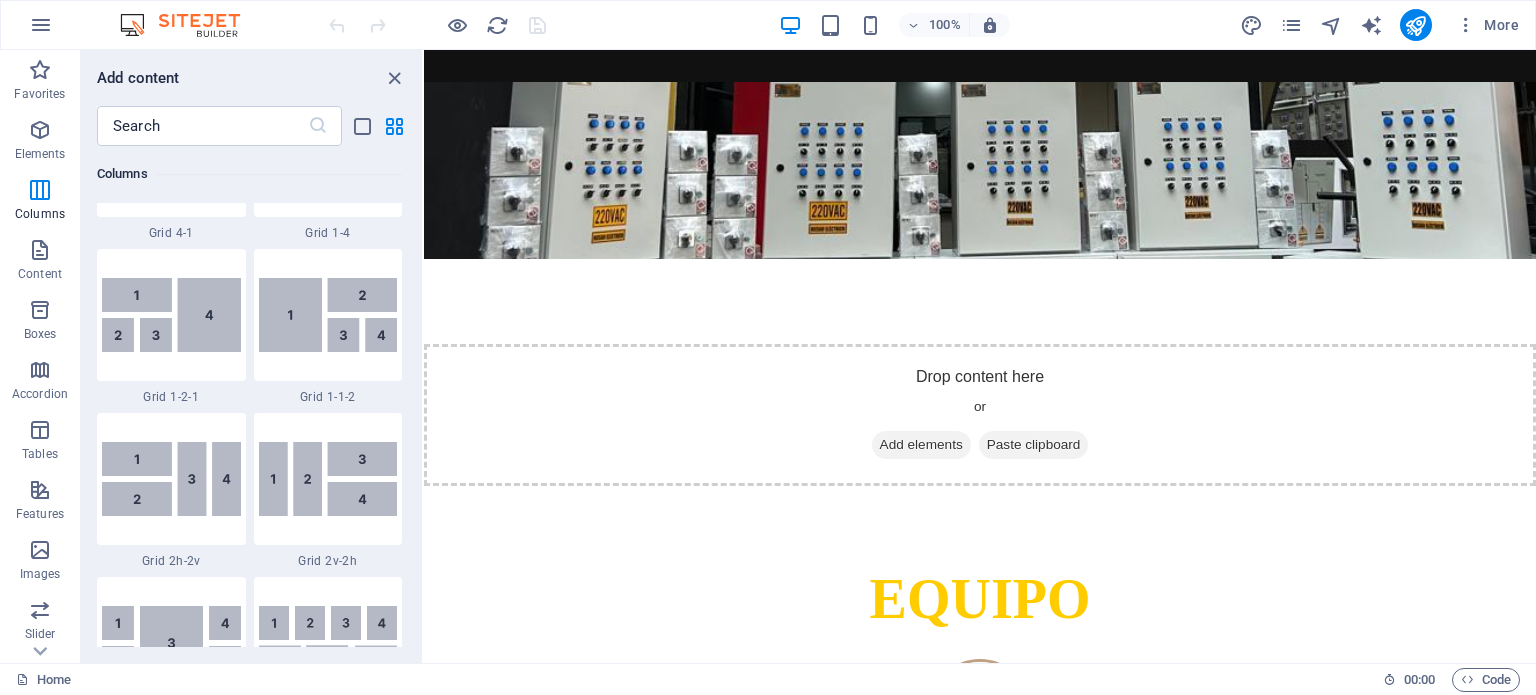 click on "proyectoslogicosindustrialessas.com Home Favorites Elements Columns Content Boxes Accordion Tables Features Images Slider Header Footer Forms Marketing Collections Add content ​ Favorites 1 Star Headline 1 Star Container Elements 1 Star Headline 1 Star Text 1 Star Image 1 Star Container 1 Star Spacer 1 Star Separator 1 Star HTML 1 Star Icon 1 Star Button 1 Star Logo 1 Star SVG 1 Star Image slider 1 Star Slider 1 Star Gallery 1 Star Menu 1 Star Map 1 Star Facebook 1 Star Video 1 Star YouTube 1 Star Vimeo 1 Star Document 1 Star Audio 1 Star Iframe 1 Star Privacy 1 Star Languages Columns 1 Star Container 1 Star 2 columns 1 Star 3 columns 1 Star 4 columns 1 Star 5 columns 1 Star 6 columns 1 Star 40-60 1 Star 20-80 1 Star 80-20 1 Star 30-70 1 Star 70-30 1 Star Unequal Columns 1 Star 25-25-50 1 Star 25-50-25 1 Star 50-25-25 1 Star 20-60-20 1 Star 50-16-16-16 1 Star 16-16-16-50 1 Star Grid 2-1 1 Star Grid 1-2 1 Star Grid 3-1 1 Star" at bounding box center [768, 347] 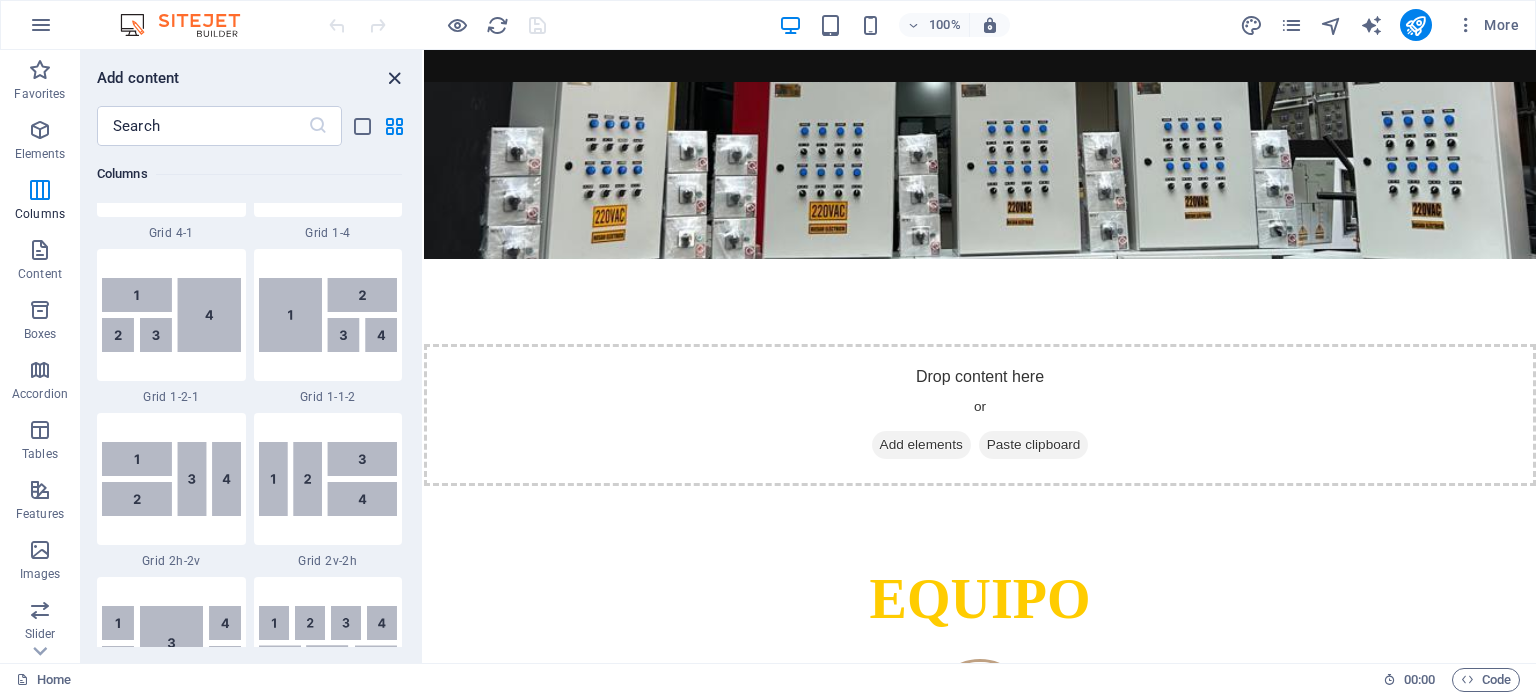 click at bounding box center [394, 78] 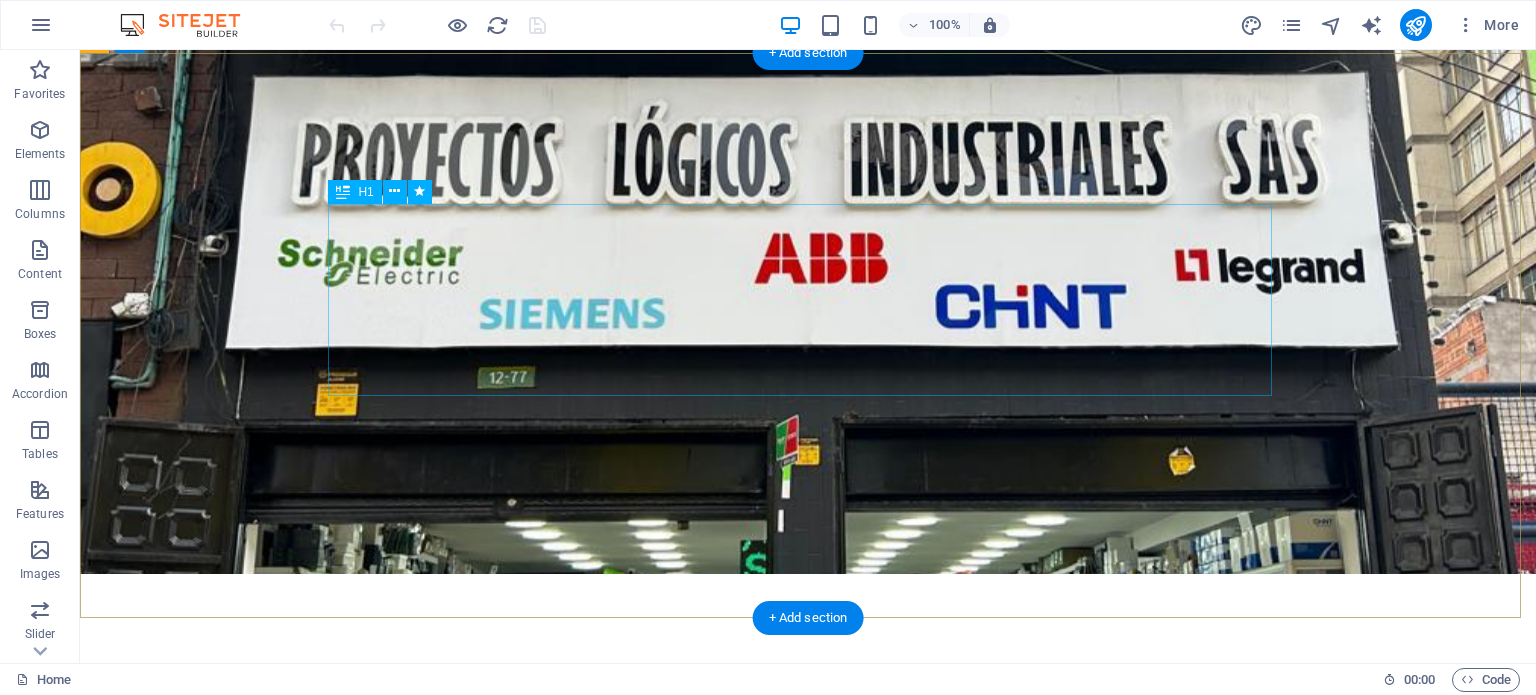 scroll, scrollTop: 400, scrollLeft: 0, axis: vertical 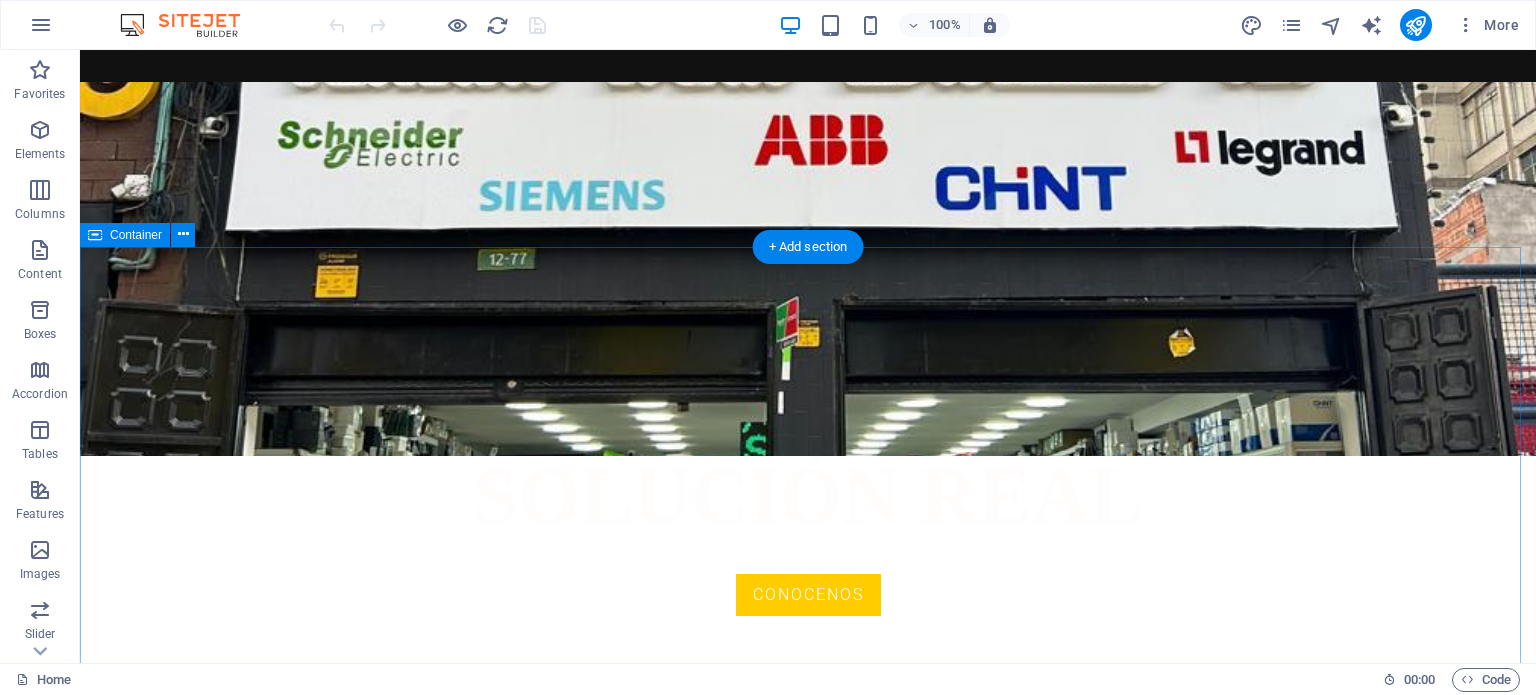 click on "MISION Proporcionamos soluciones eléctricas a través del diseño y fabricación de tableros eléctricos que garanticen un diseño óptimo y seguro en diversos entornos industriales, integrando tecnología confiable, talento humano calificado y altos estándares de calidad. Nuestro compromiso es brindar productos que respondan a las necesidades de cada proyecto, asegurando eficiencia, continuidad operativa y cumplimiento normativo en cada una de nuestras entregas." at bounding box center (808, 957) 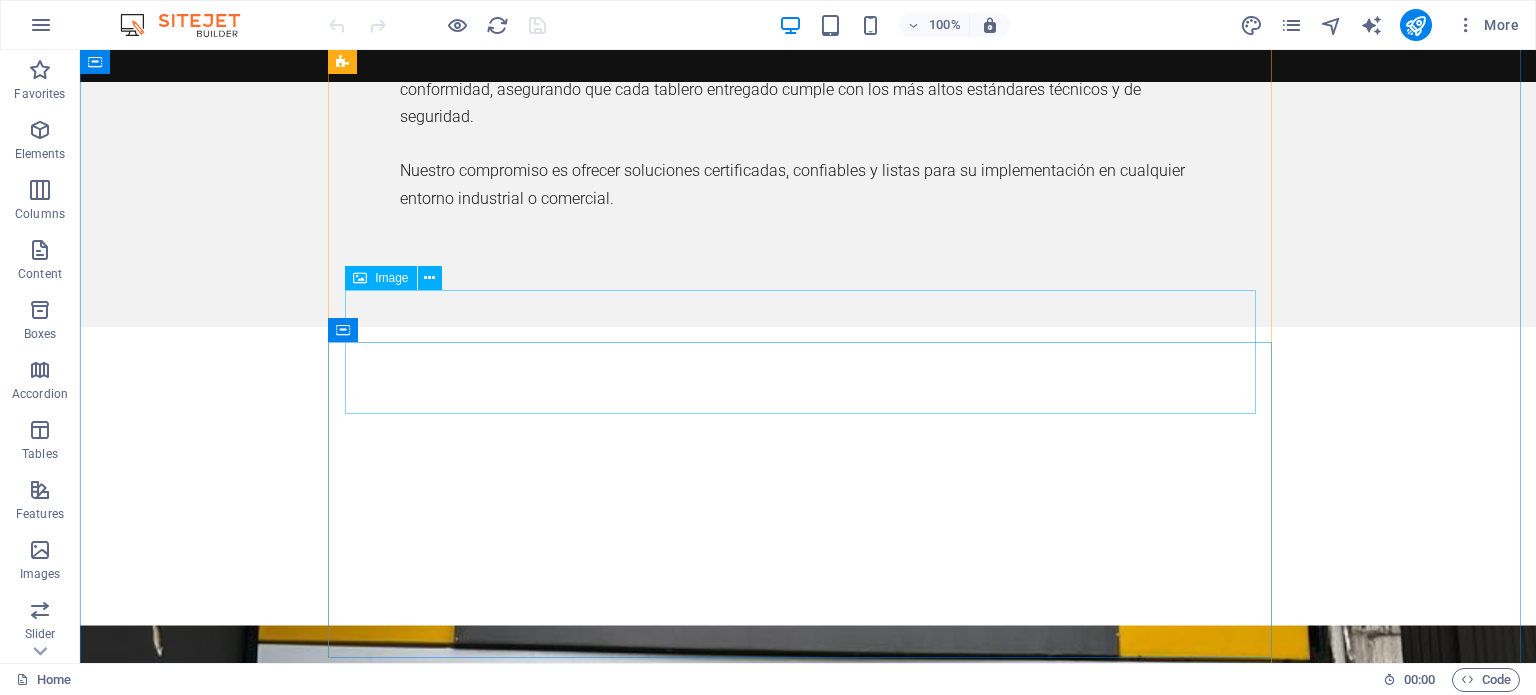 scroll, scrollTop: 3000, scrollLeft: 0, axis: vertical 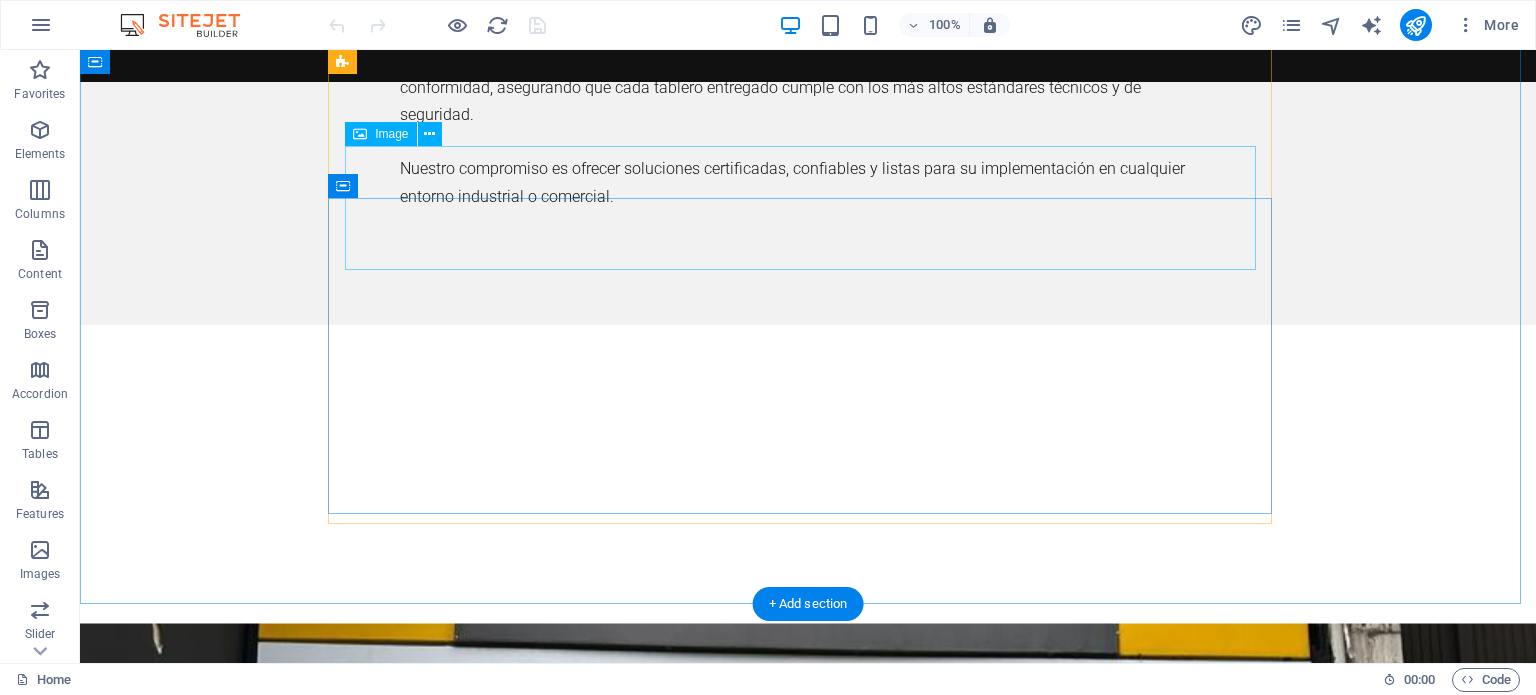 click at bounding box center (808, 1970) 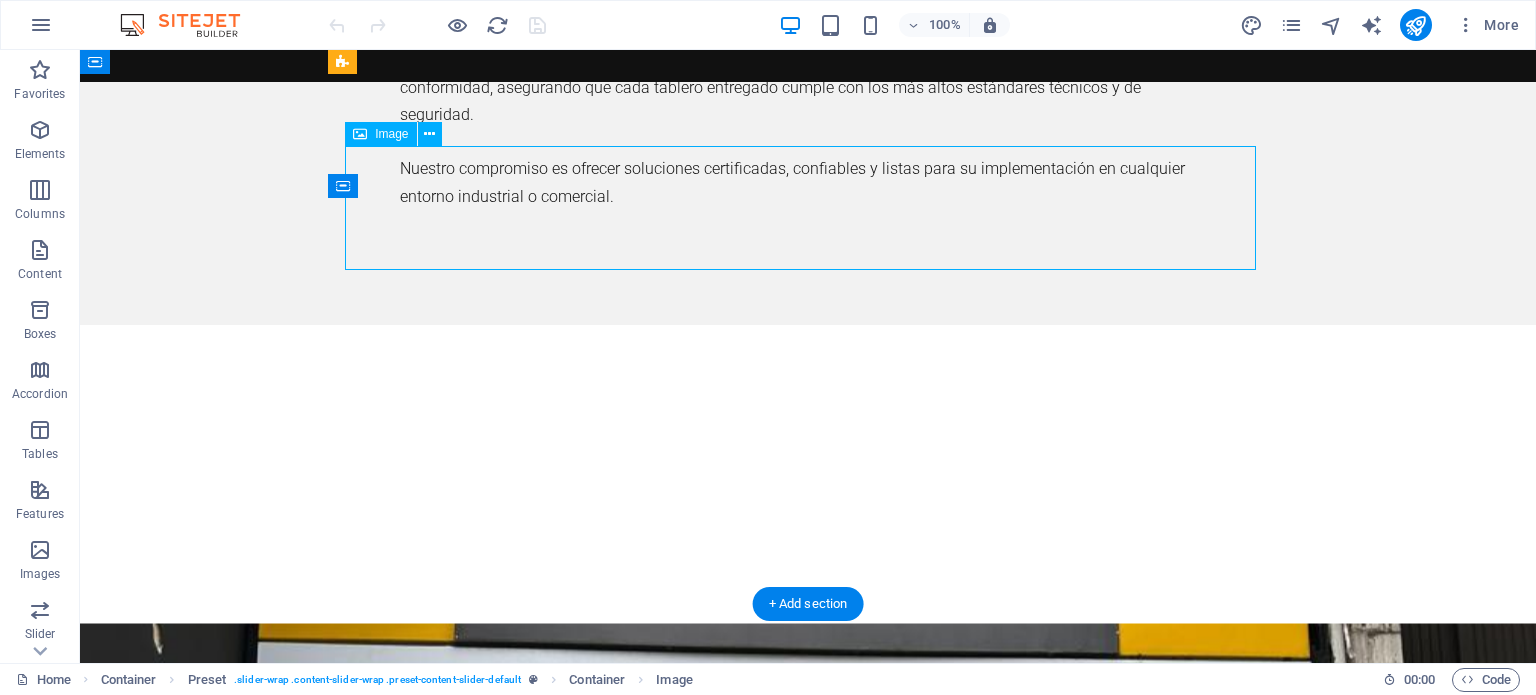 click at bounding box center [808, 1970] 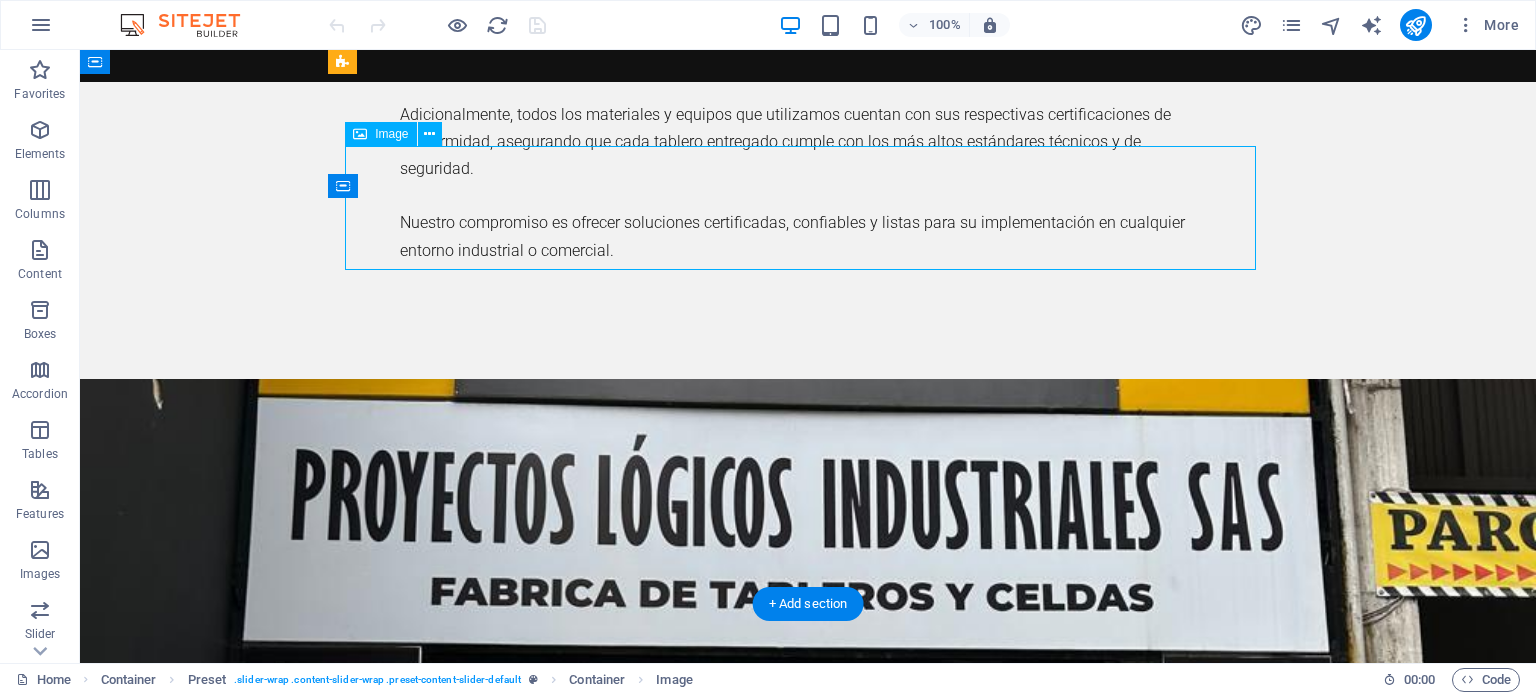 select on "px" 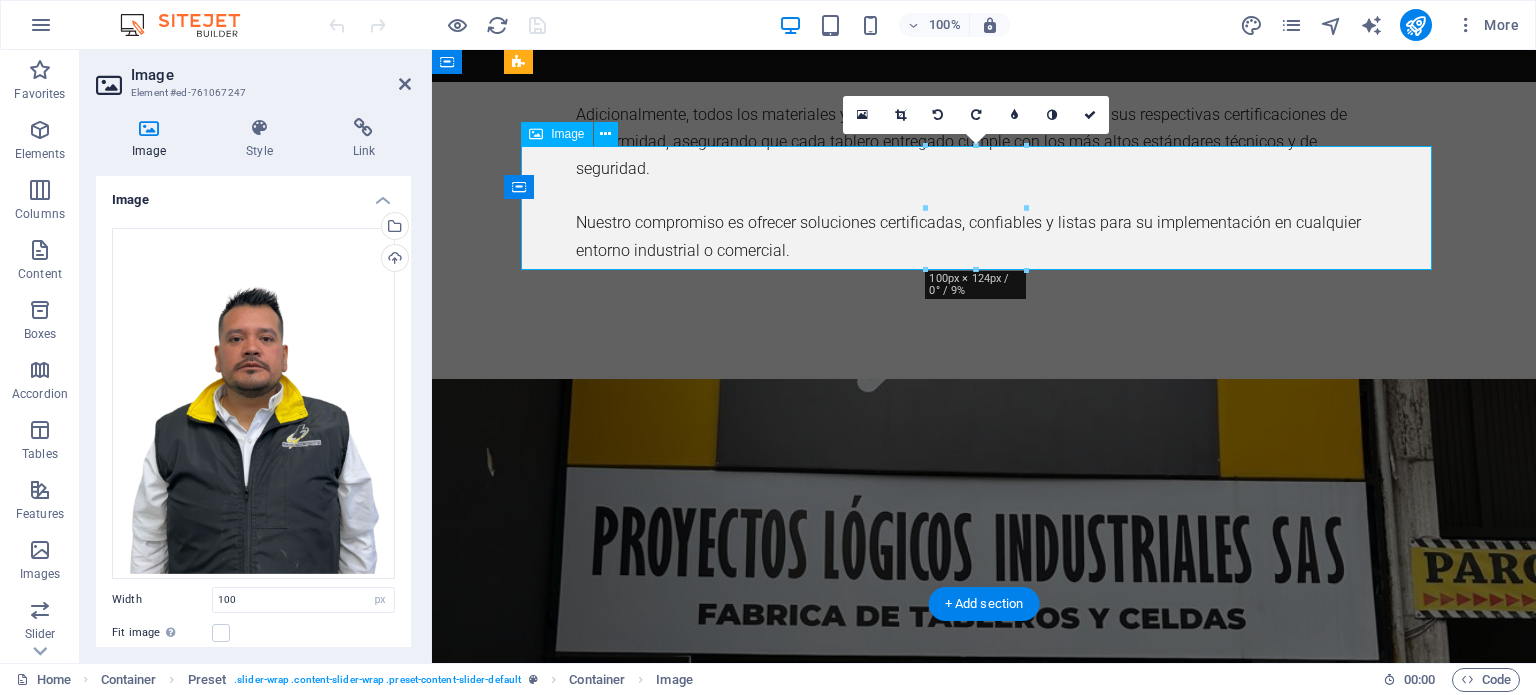 scroll, scrollTop: 3306, scrollLeft: 0, axis: vertical 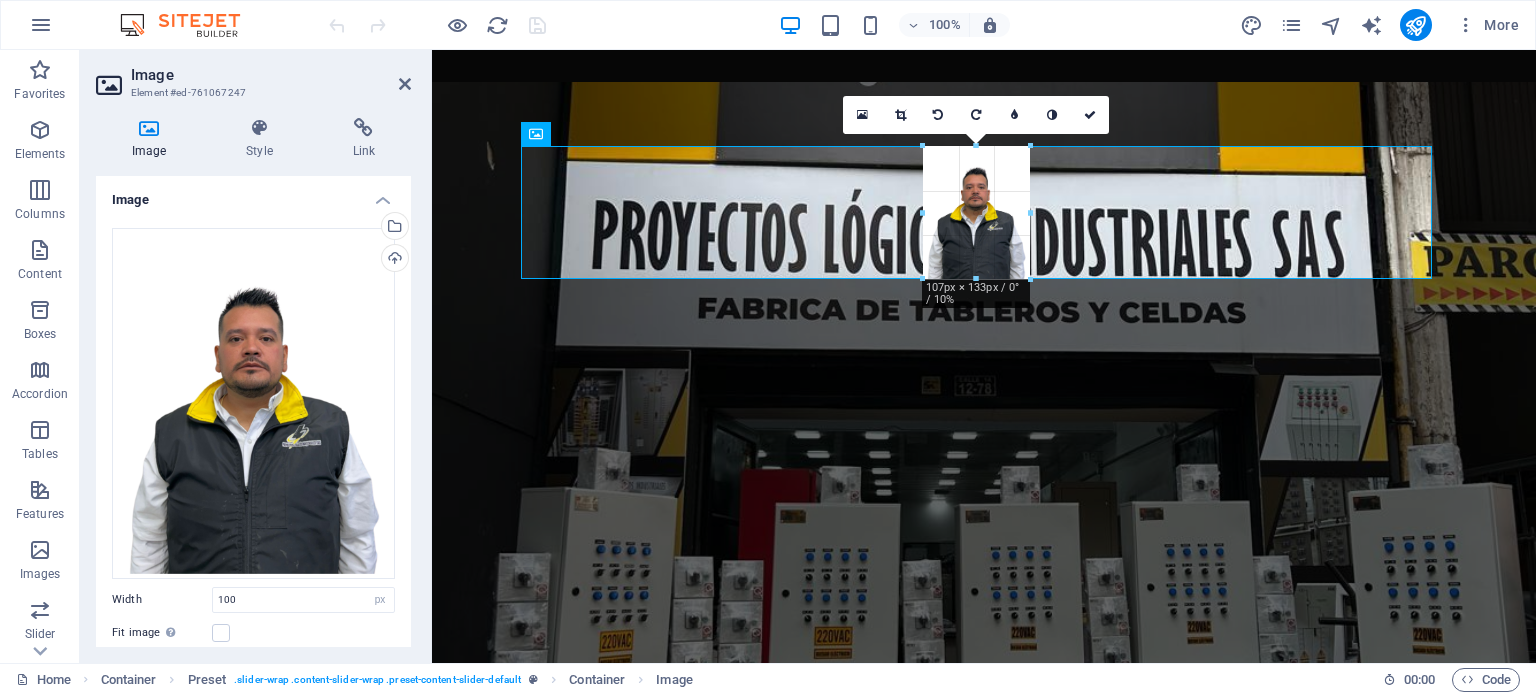 drag, startPoint x: 1024, startPoint y: 266, endPoint x: 604, endPoint y: 240, distance: 420.804 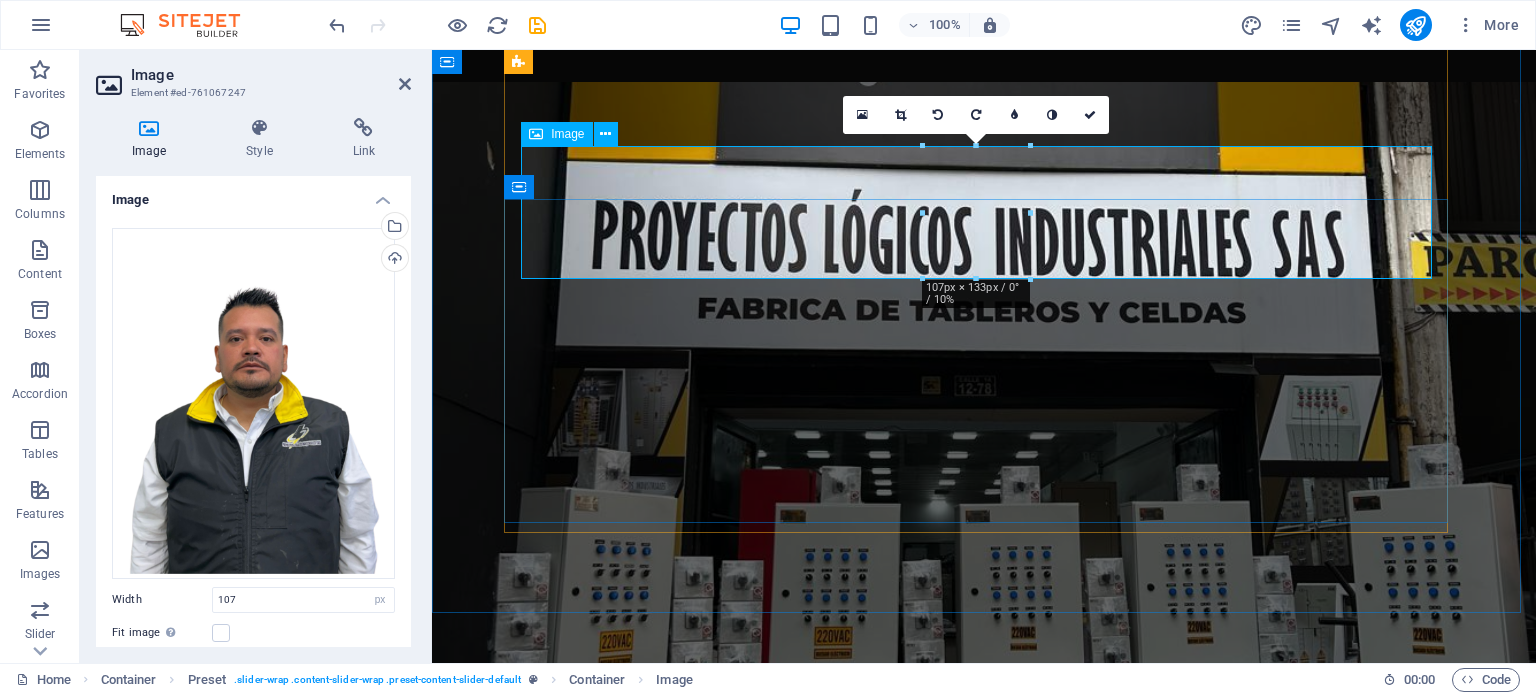 click at bounding box center [984, 1820] 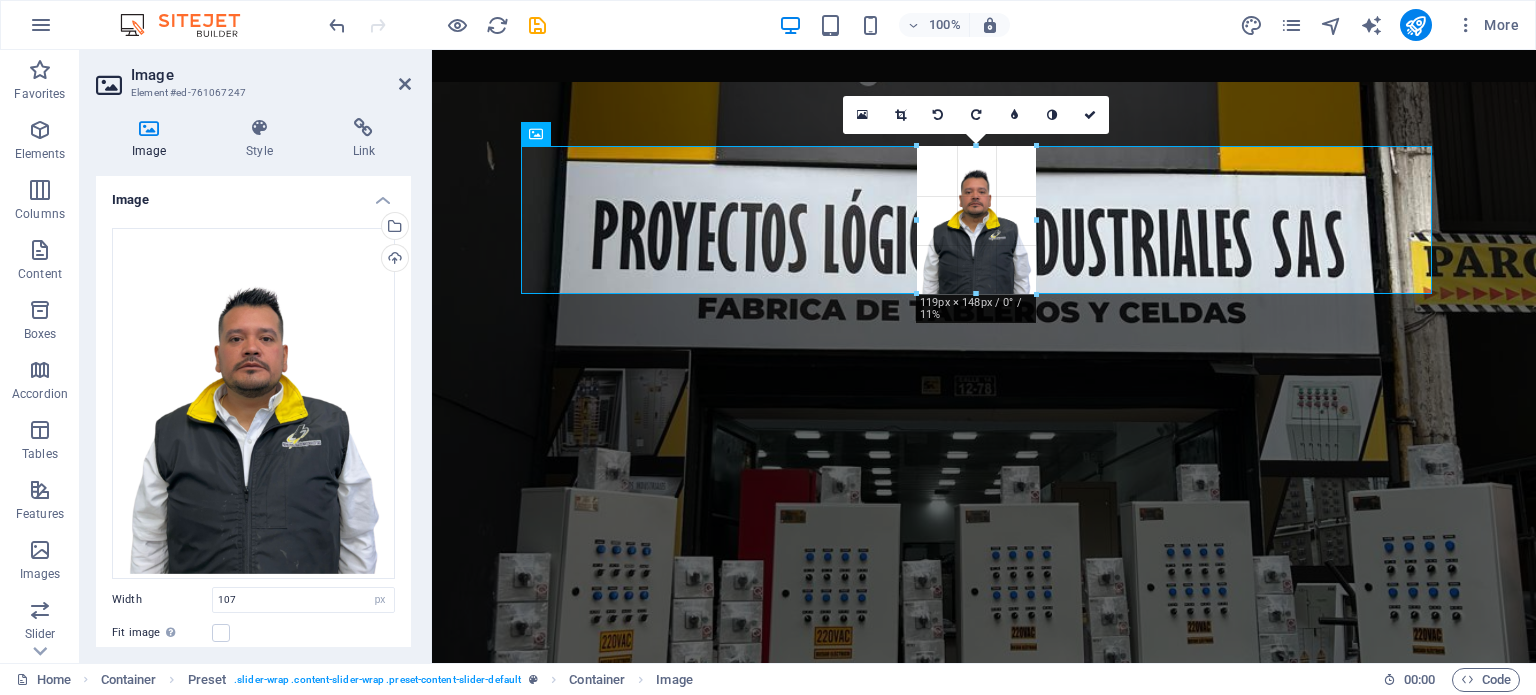 drag, startPoint x: 1028, startPoint y: 150, endPoint x: 1037, endPoint y: 140, distance: 13.453624 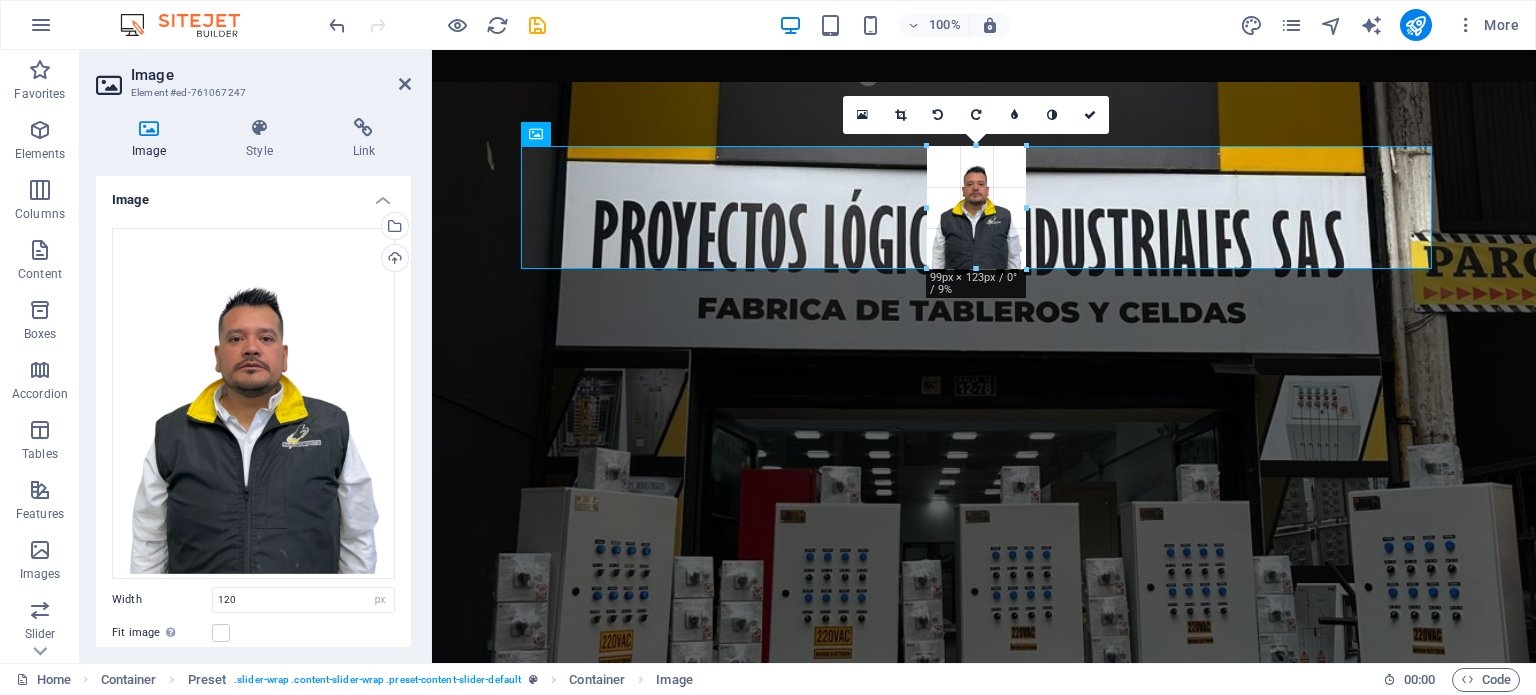 drag, startPoint x: 1036, startPoint y: 295, endPoint x: 581, endPoint y: 215, distance: 461.97943 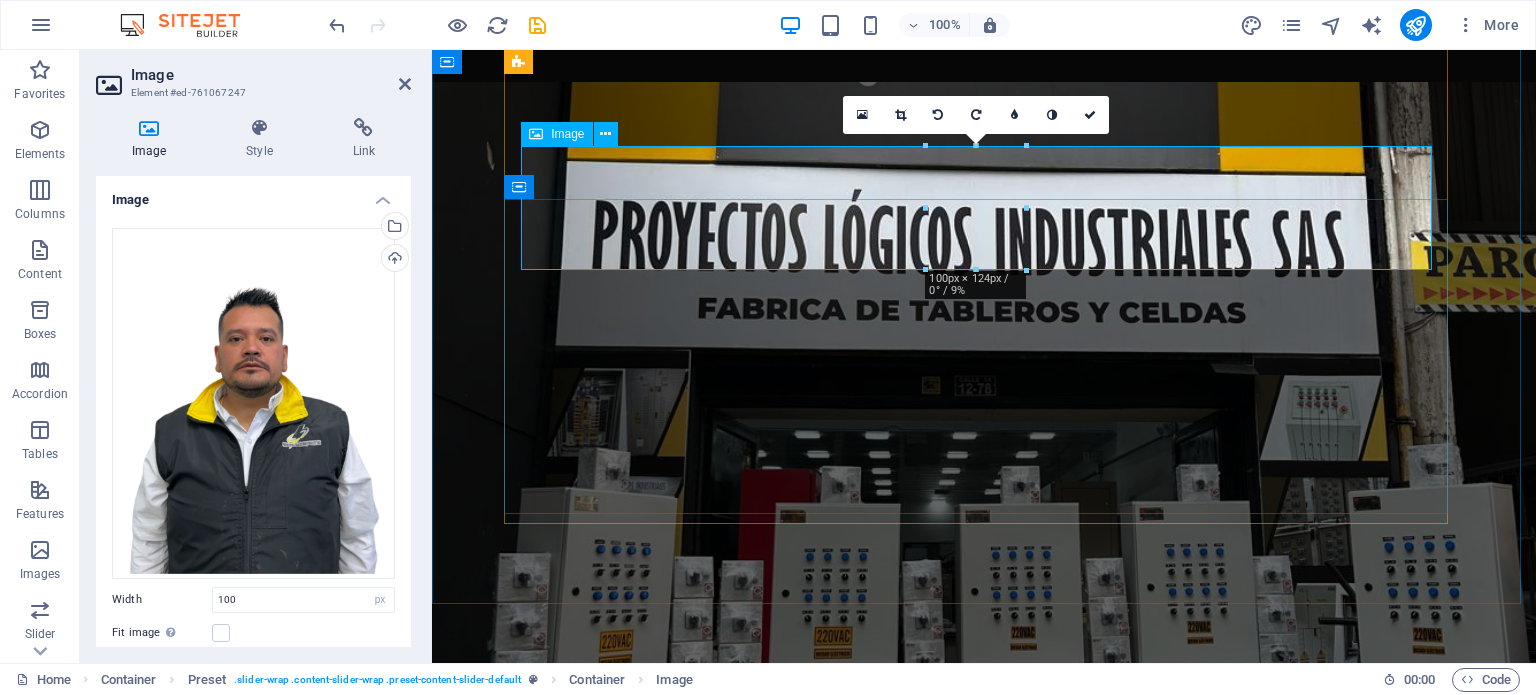drag, startPoint x: 1460, startPoint y: 251, endPoint x: 1044, endPoint y: 201, distance: 418.99402 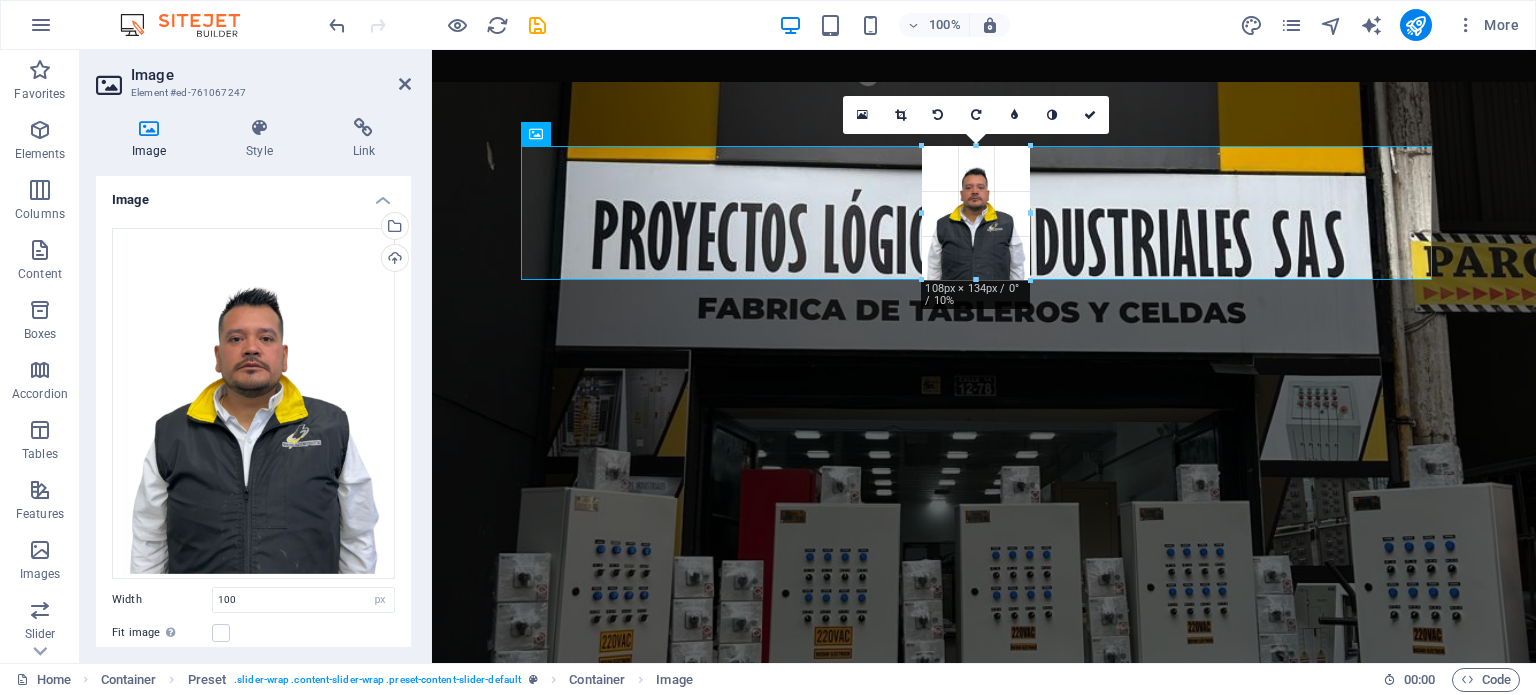 drag, startPoint x: 1024, startPoint y: 213, endPoint x: 609, endPoint y: 161, distance: 418.24515 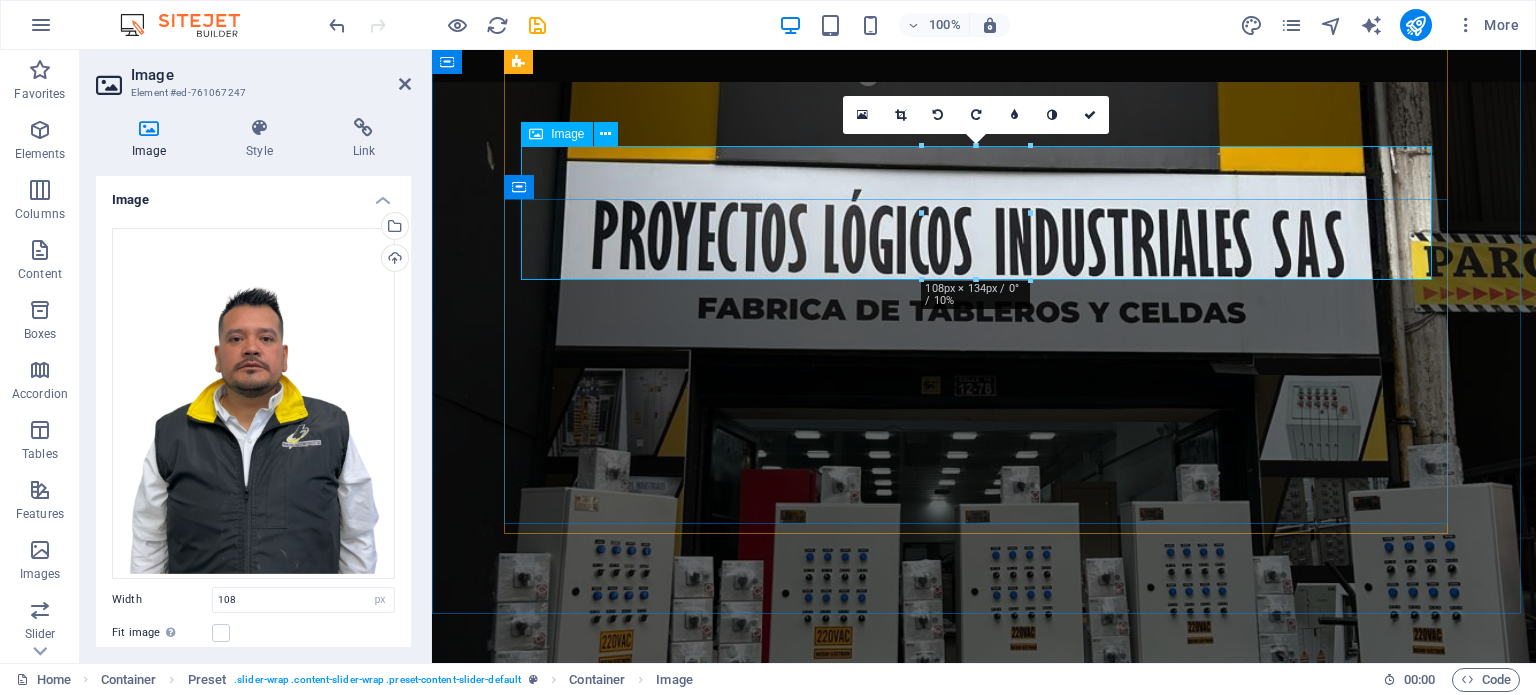 click at bounding box center (984, 1821) 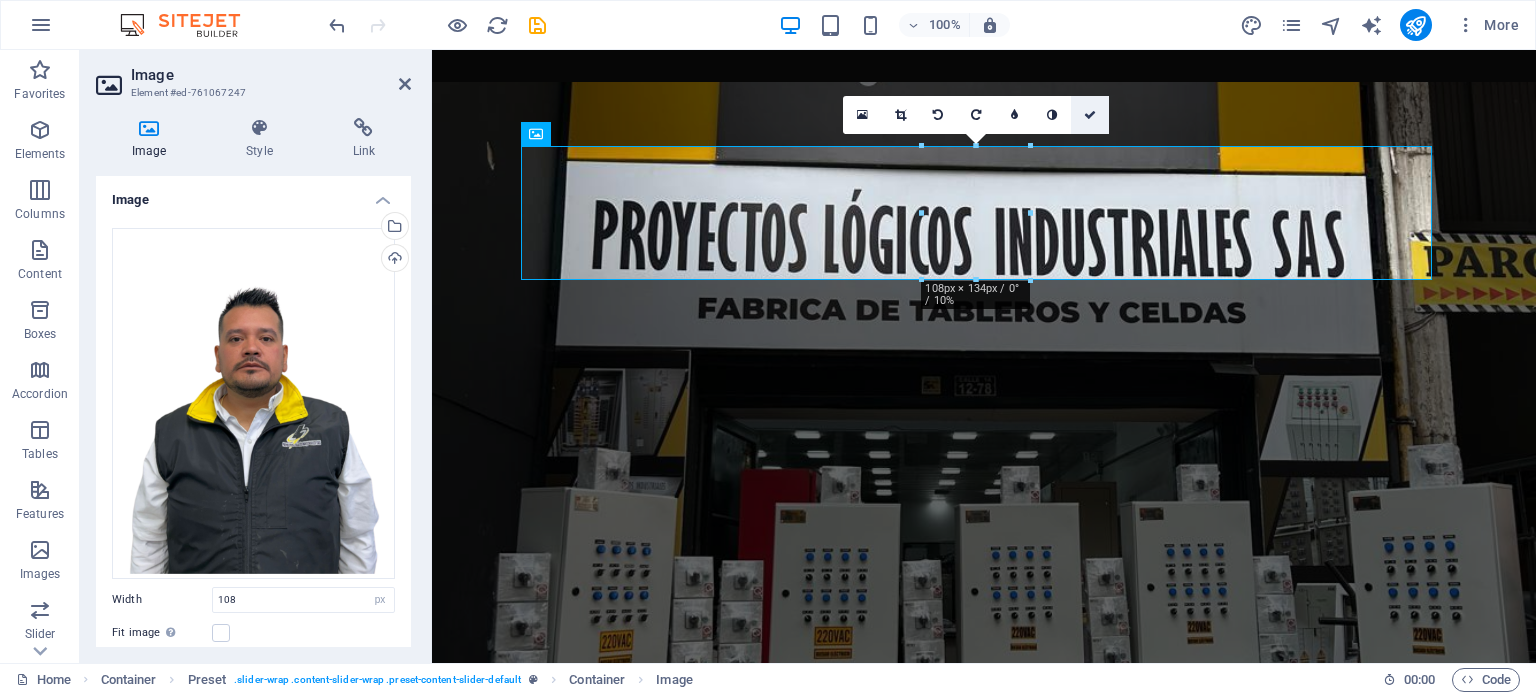 click at bounding box center (1090, 115) 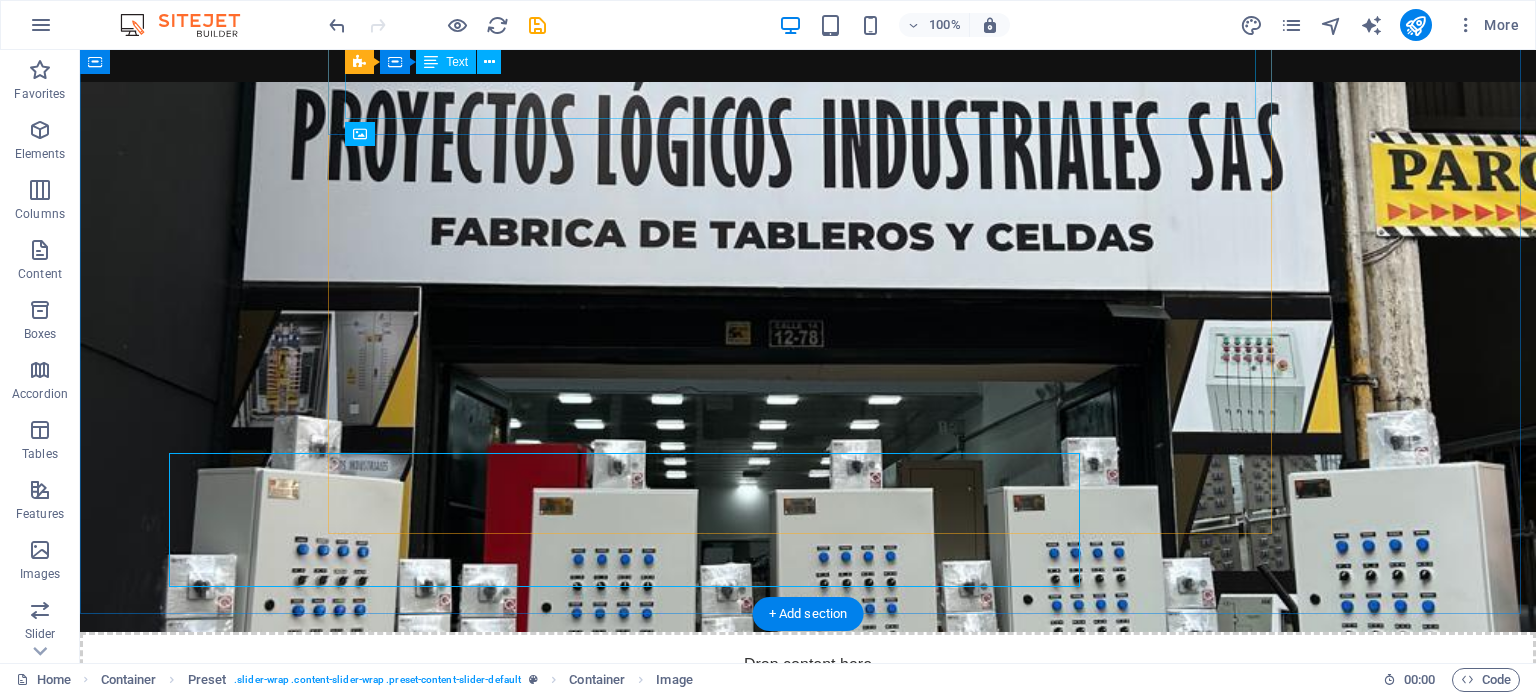 scroll, scrollTop: 3000, scrollLeft: 0, axis: vertical 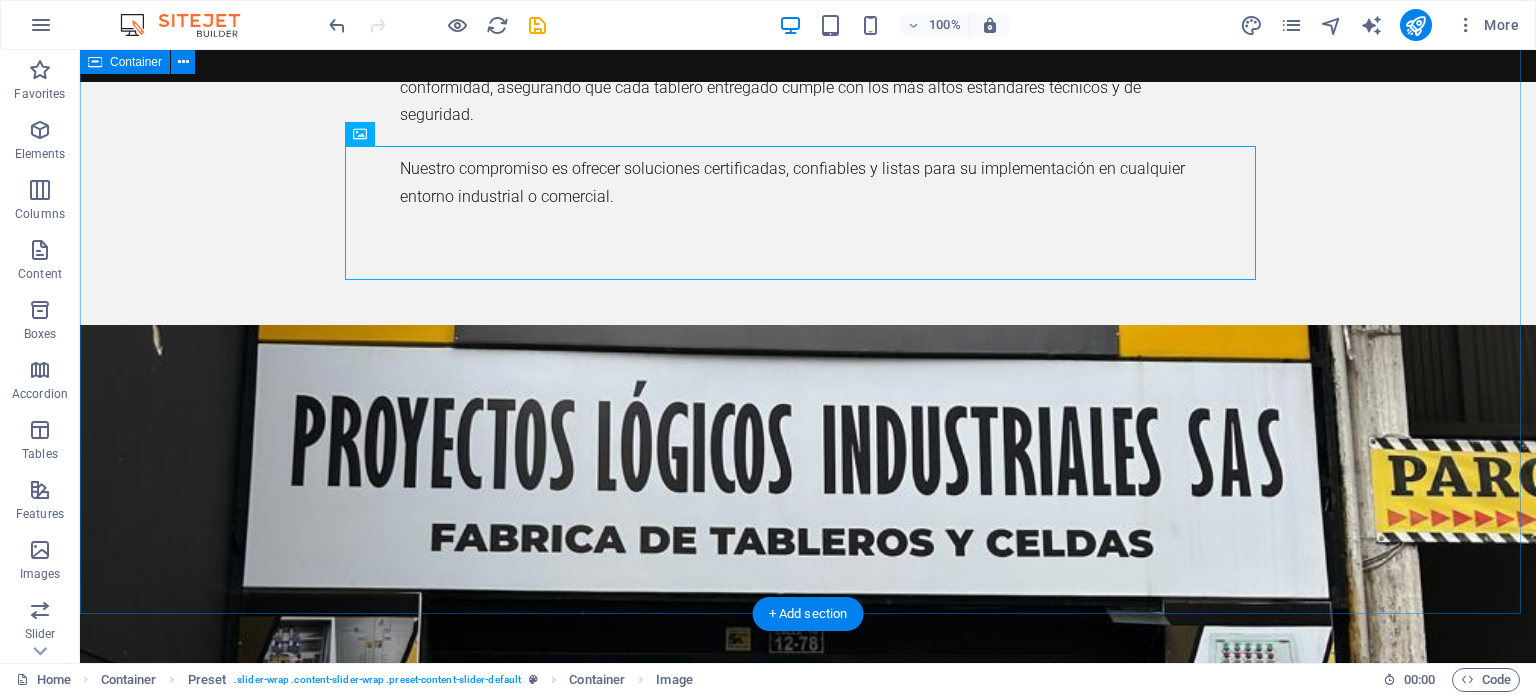 click on "EQUIPO MARIO JIMENEZ MURCIA Gerente General   Liderazgo y dirección estratégica Dirige la operación general de la empresa, toma decisiones clave, establece objetivos y asegura el cumplimiento de la visión y misión empresarial. RAFAEL JIMENEZ MURCIA  Gerente de Proyectos Liderazgo técnico y estratégico en obras eléctricas Es responsable de planear, coordinar y supervisar cada etapa de los proyectos eléctricos. Se encarga de garantizar que los trabajos se ejecuten conforme al alcance definido, dentro del presupuesto, en los tiempos establecidos y cumpliendo con los estándares técnicos y normativos. Además, lidera al equipo de trabajo, mantiene la comunicación con los clientes y toma decisiones clave para resolver imprevistos en obra. OSCAR JIMENEZ MURCIA   Gerente de Ventas Estrategia comercial y crecimiento del negocio" at bounding box center [808, 1728] 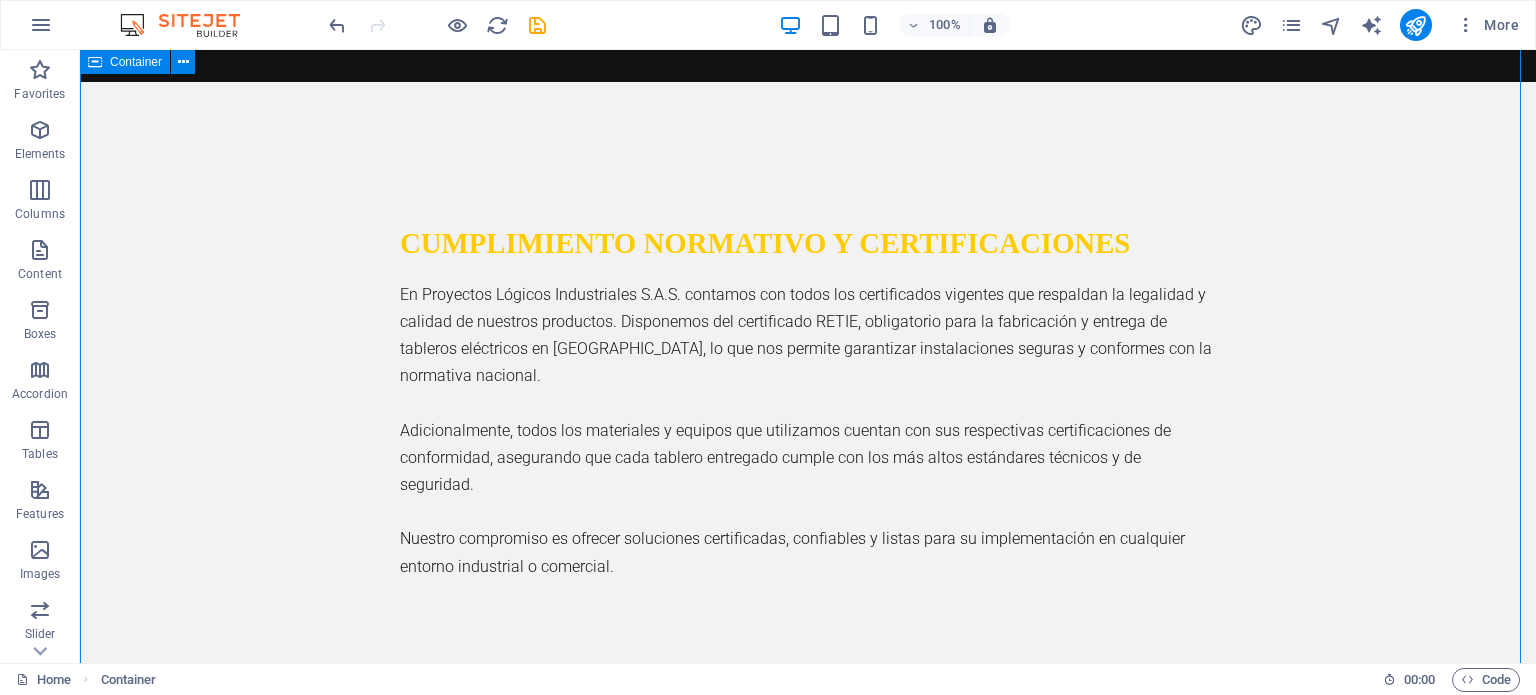 scroll, scrollTop: 2600, scrollLeft: 0, axis: vertical 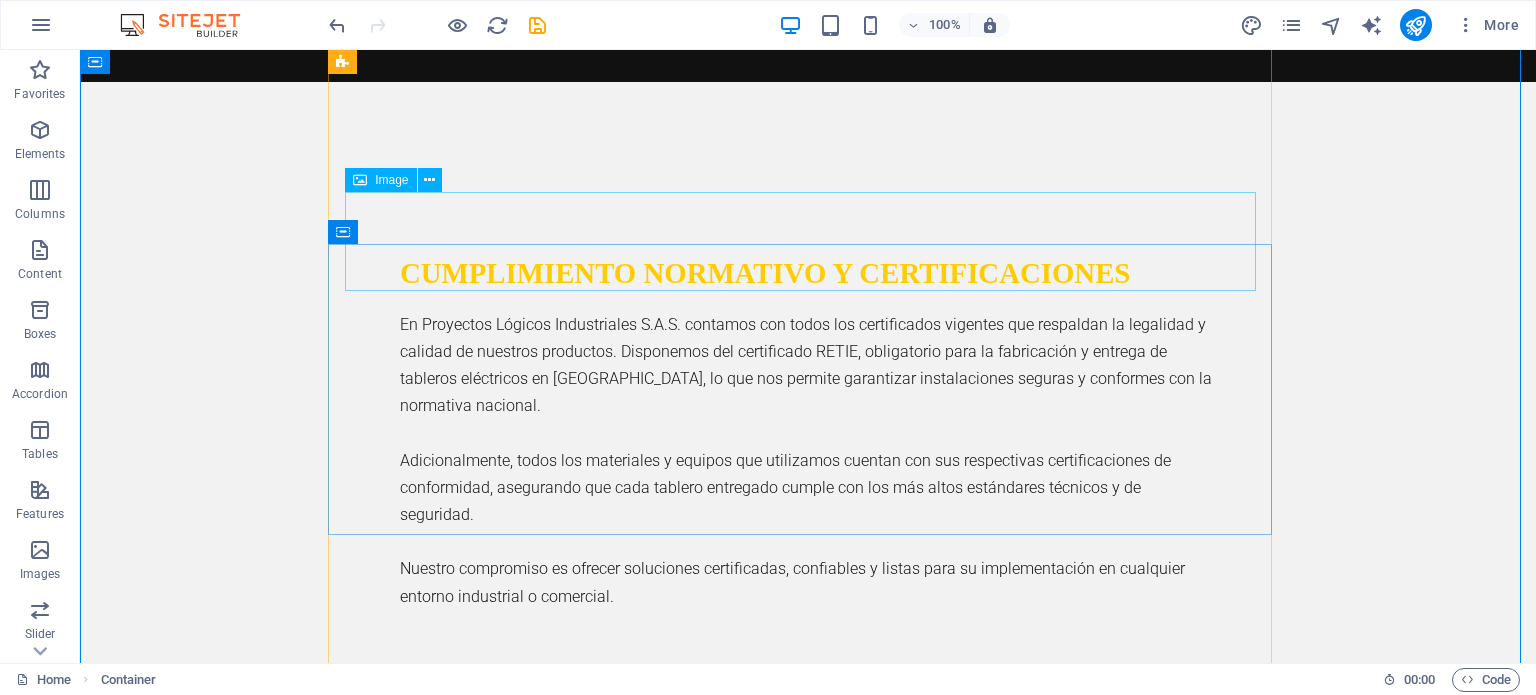click at bounding box center (808, 2013) 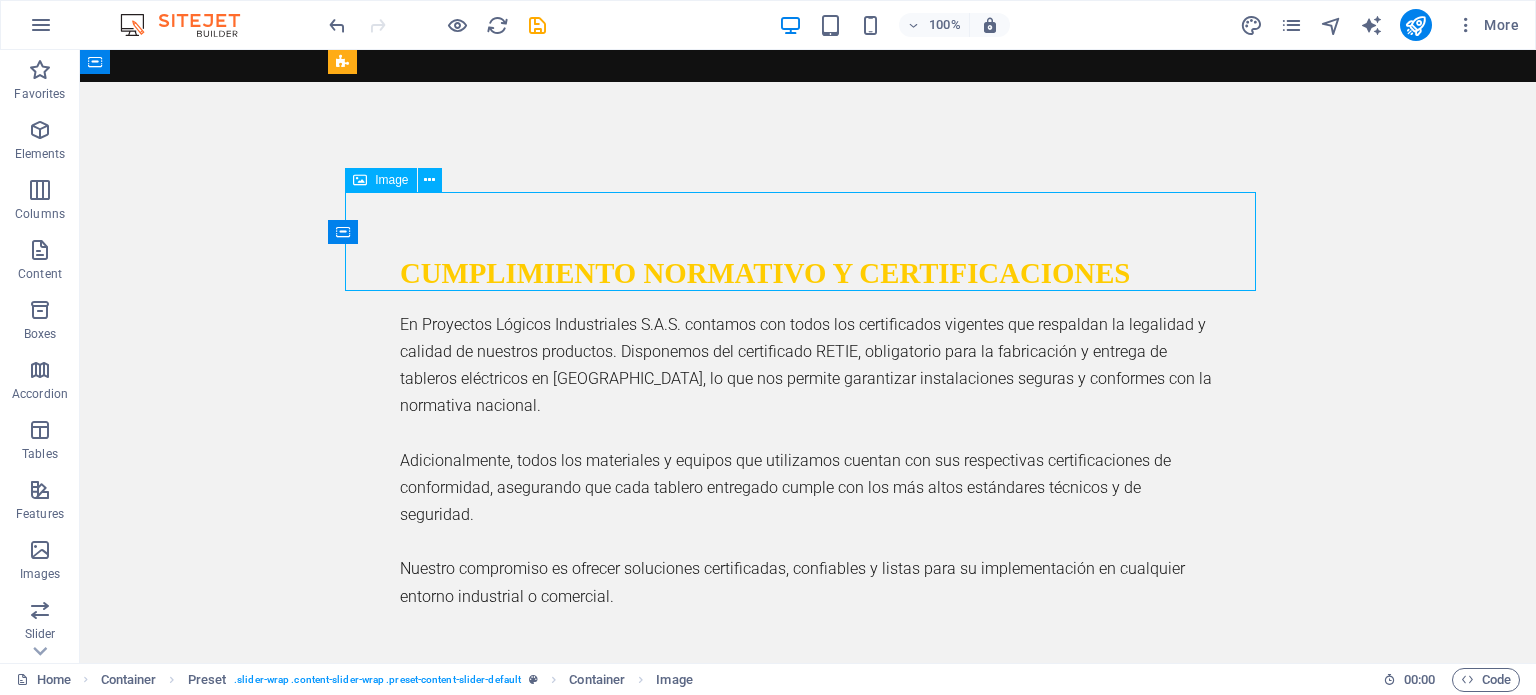 click at bounding box center [808, 2013] 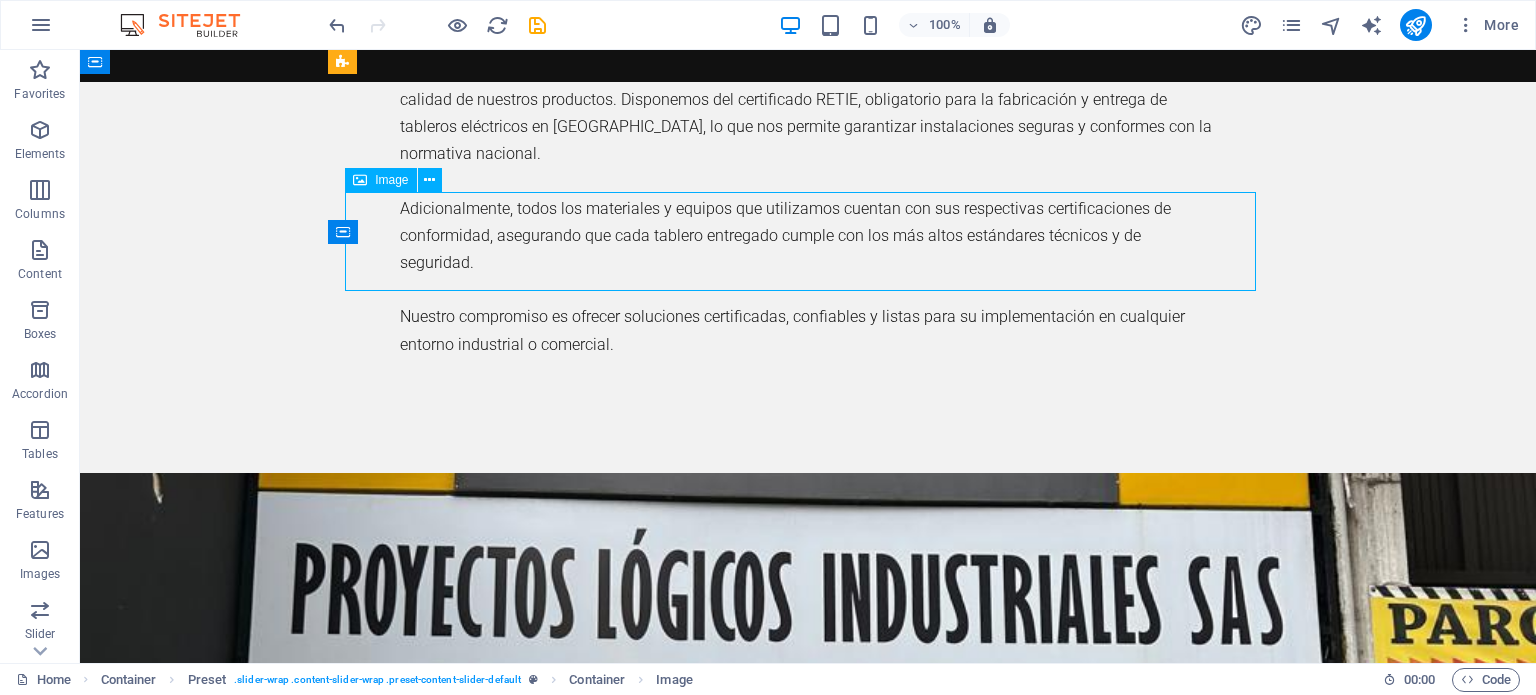 select on "px" 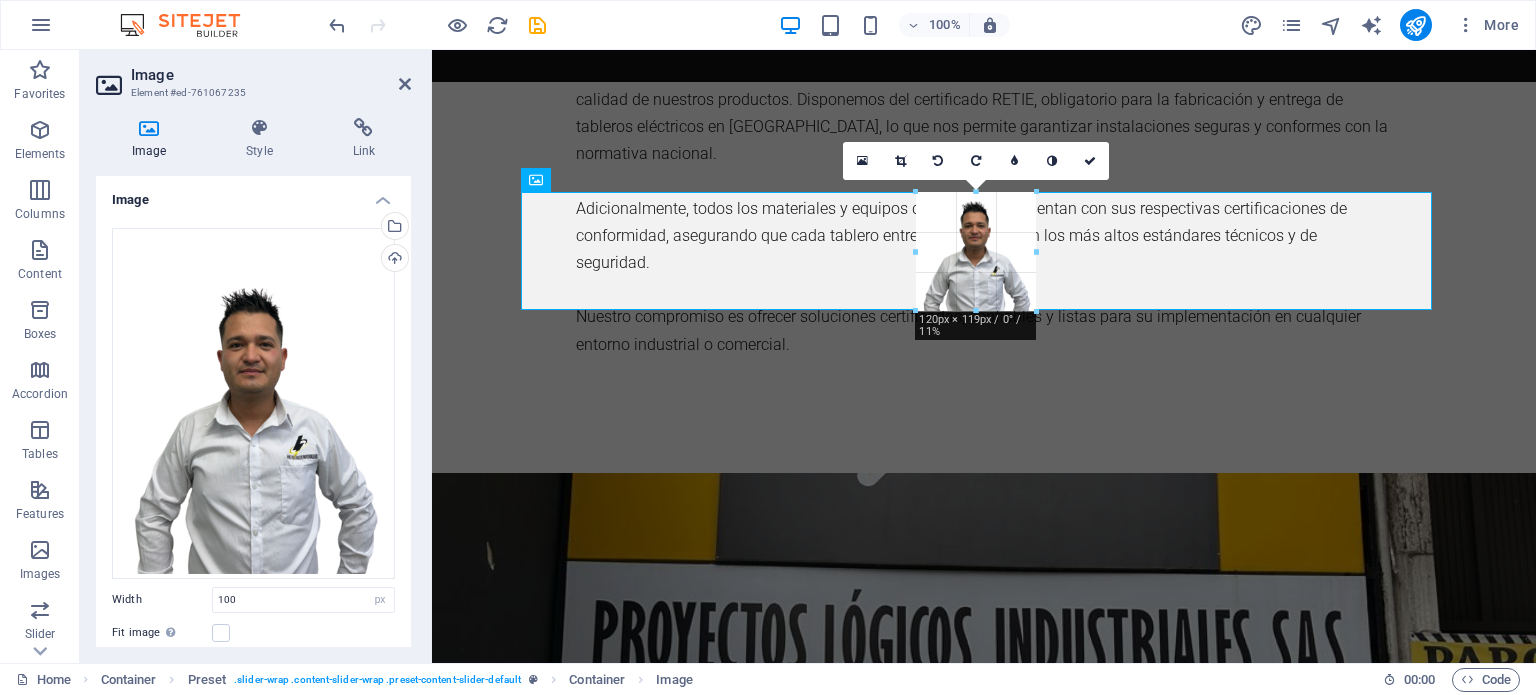 drag, startPoint x: 1026, startPoint y: 291, endPoint x: 1043, endPoint y: 311, distance: 26.24881 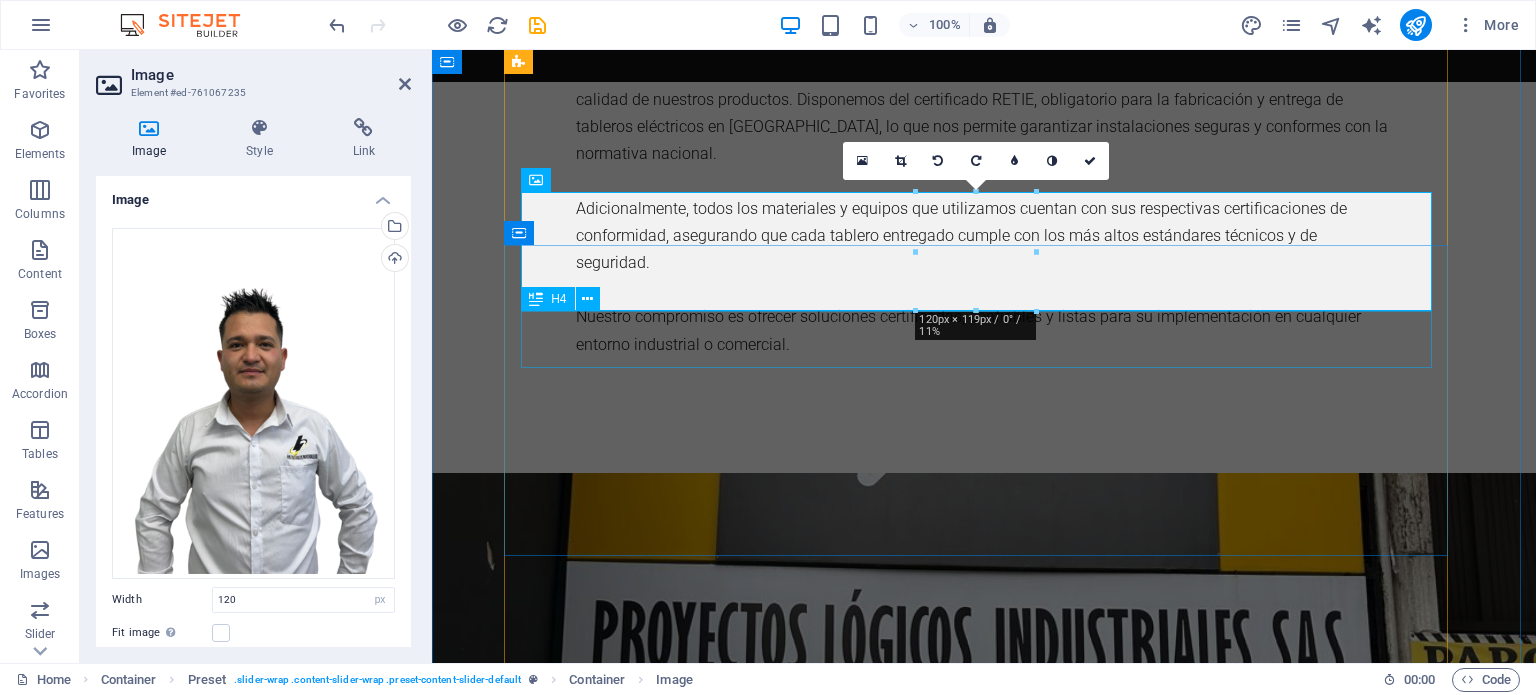 click on "[PERSON_NAME]" at bounding box center [984, 1957] 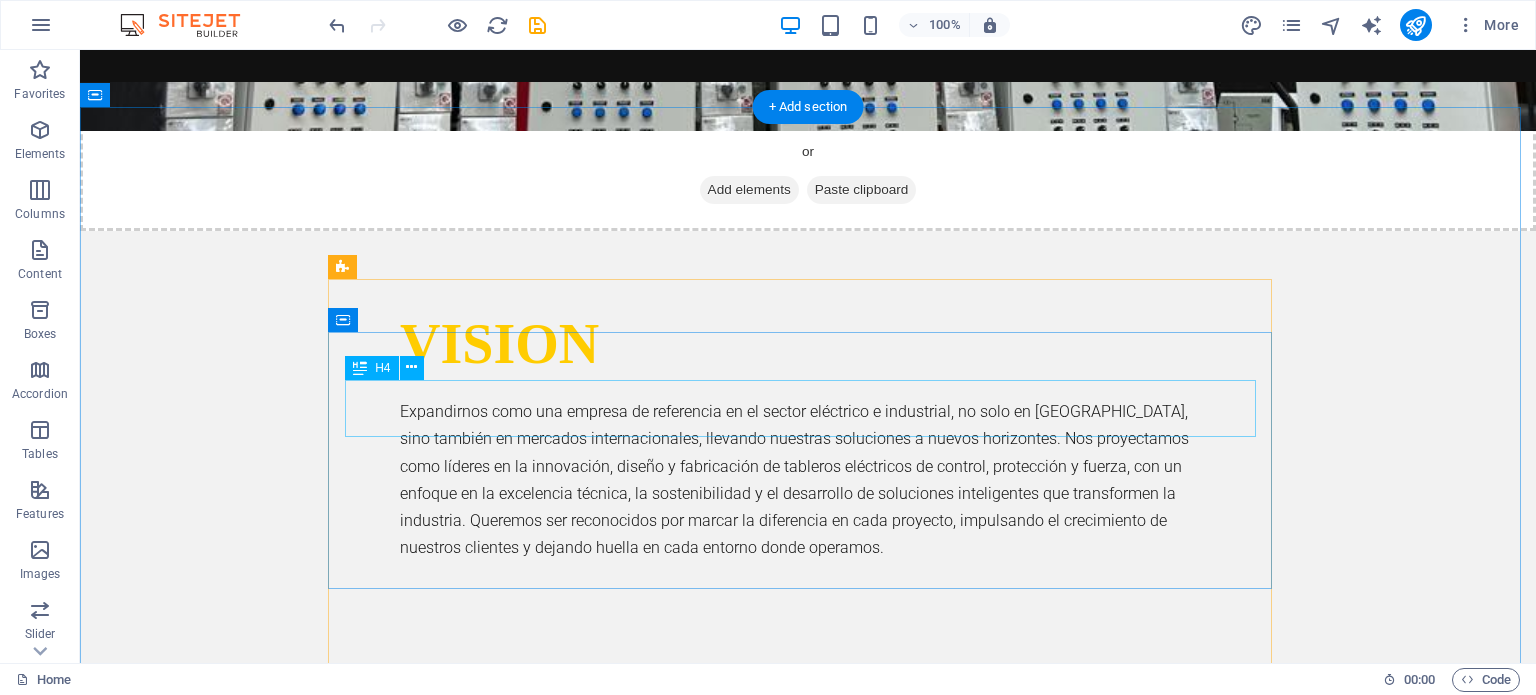 scroll, scrollTop: 2300, scrollLeft: 0, axis: vertical 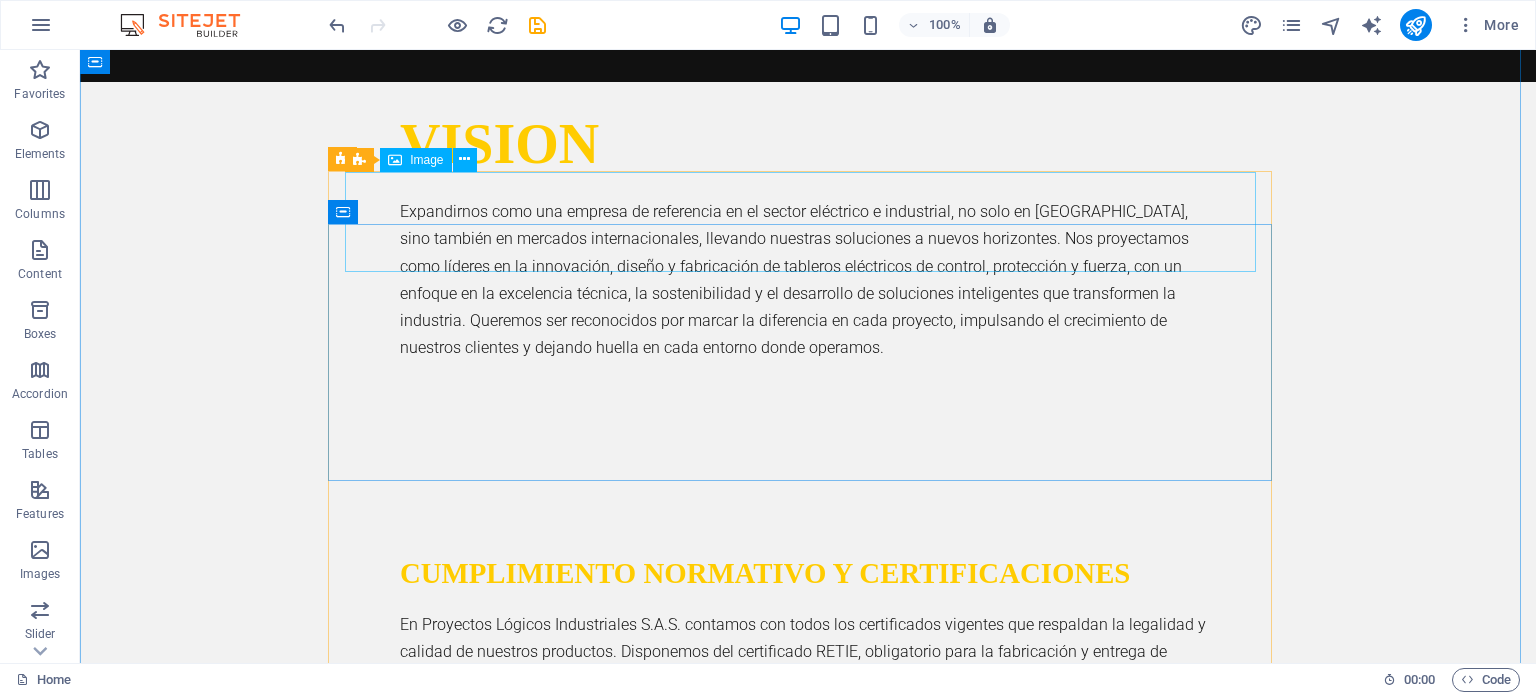 click at bounding box center [808, 2003] 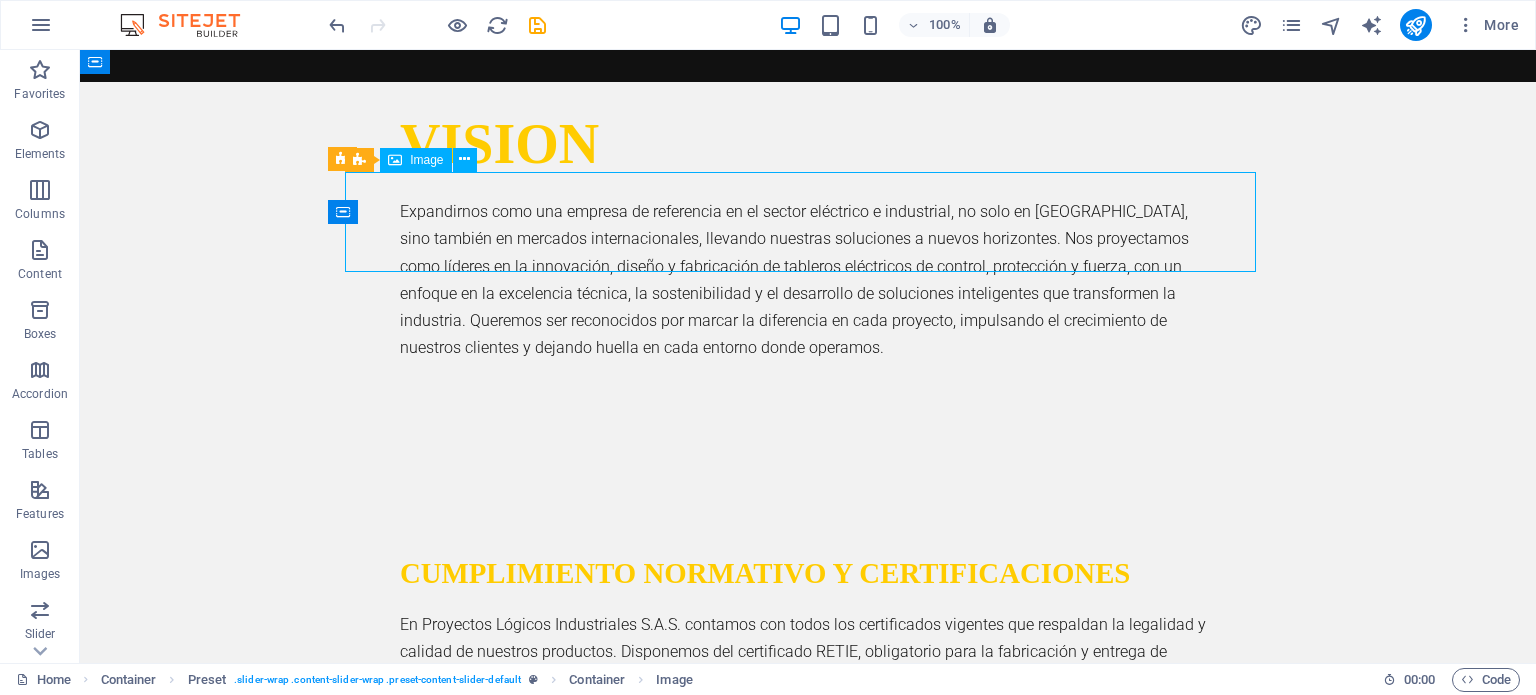 click at bounding box center (808, 2003) 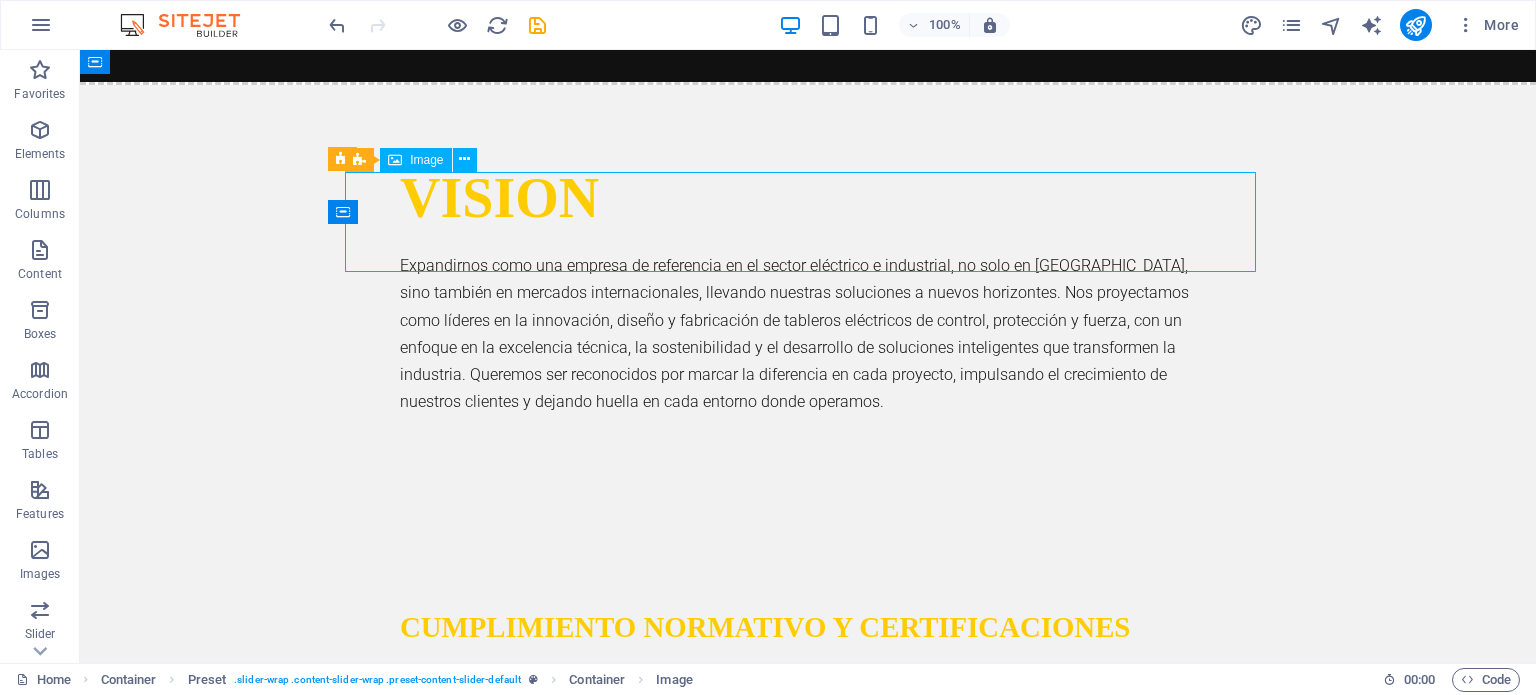 scroll, scrollTop: 2606, scrollLeft: 0, axis: vertical 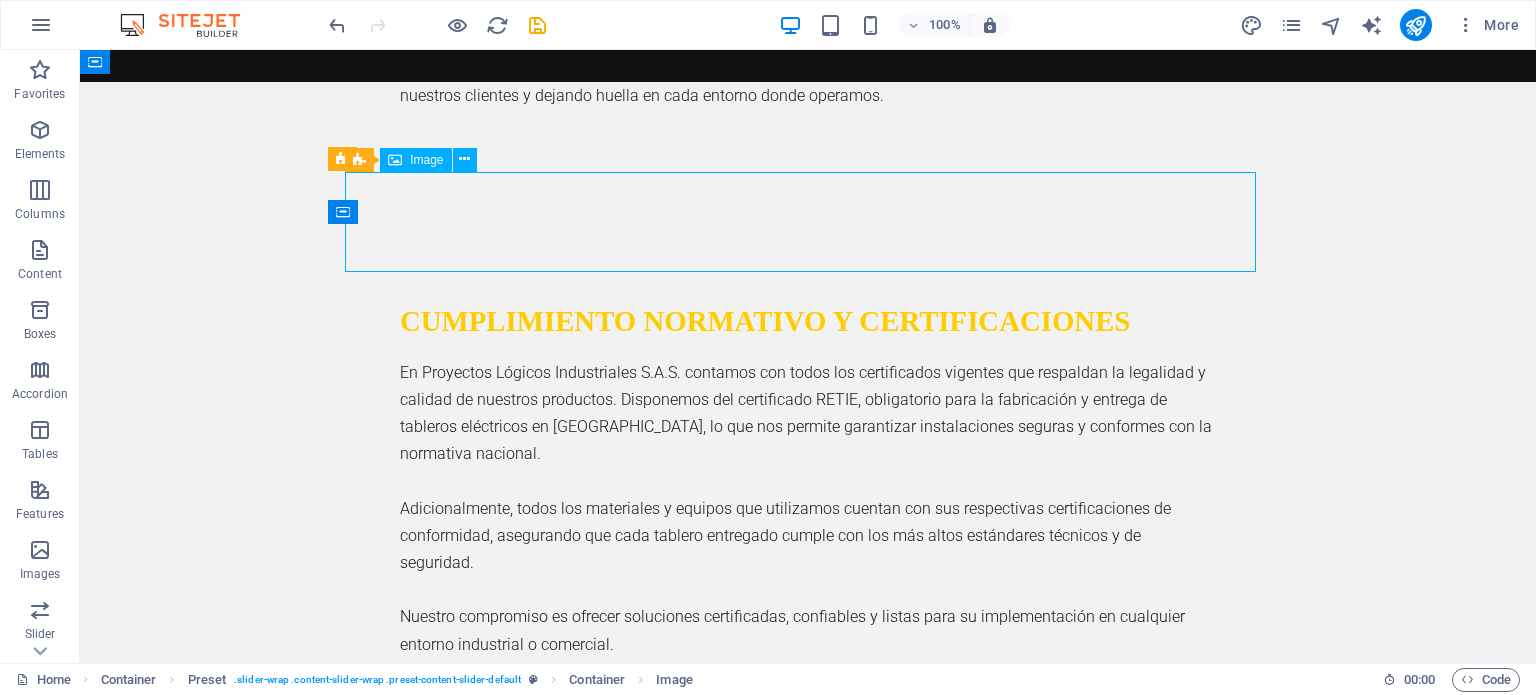 select on "px" 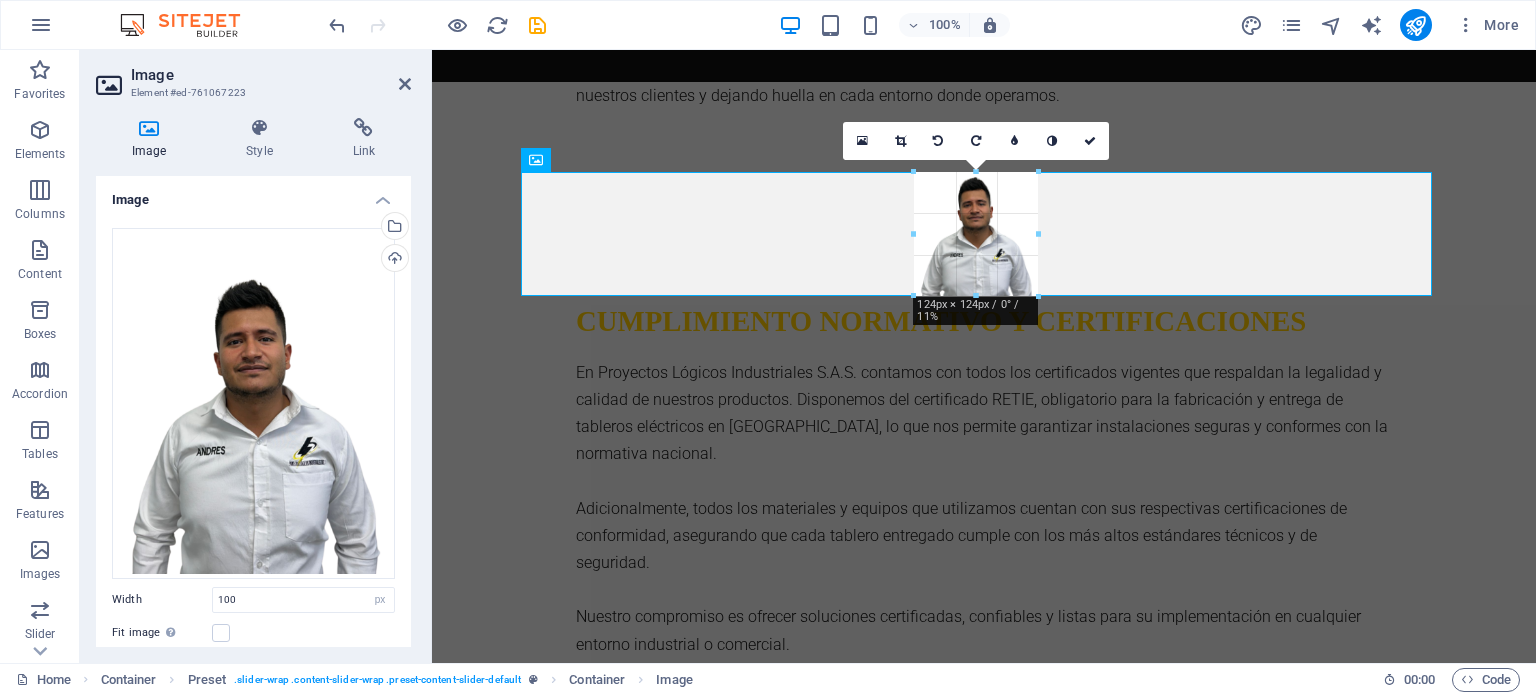 drag, startPoint x: 1029, startPoint y: 270, endPoint x: 624, endPoint y: 241, distance: 406.03696 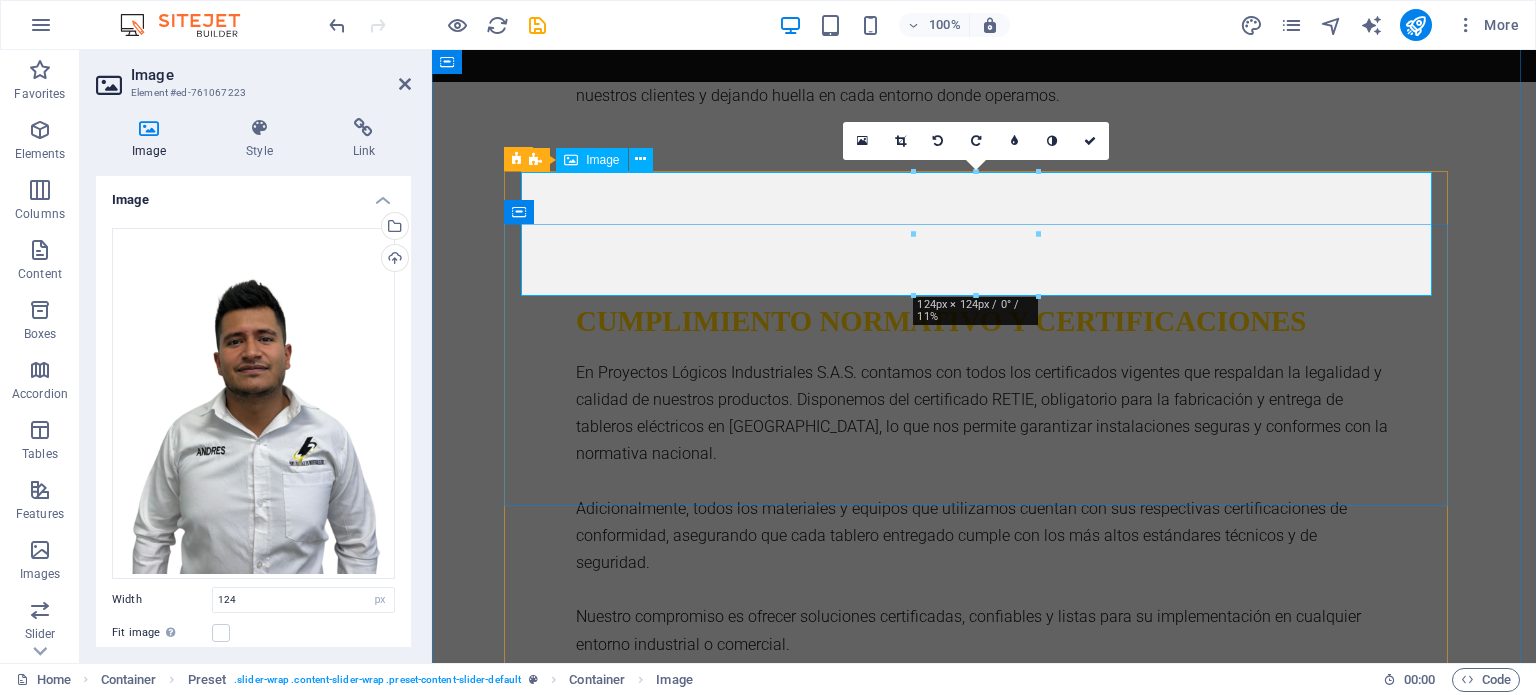 click at bounding box center (984, 1861) 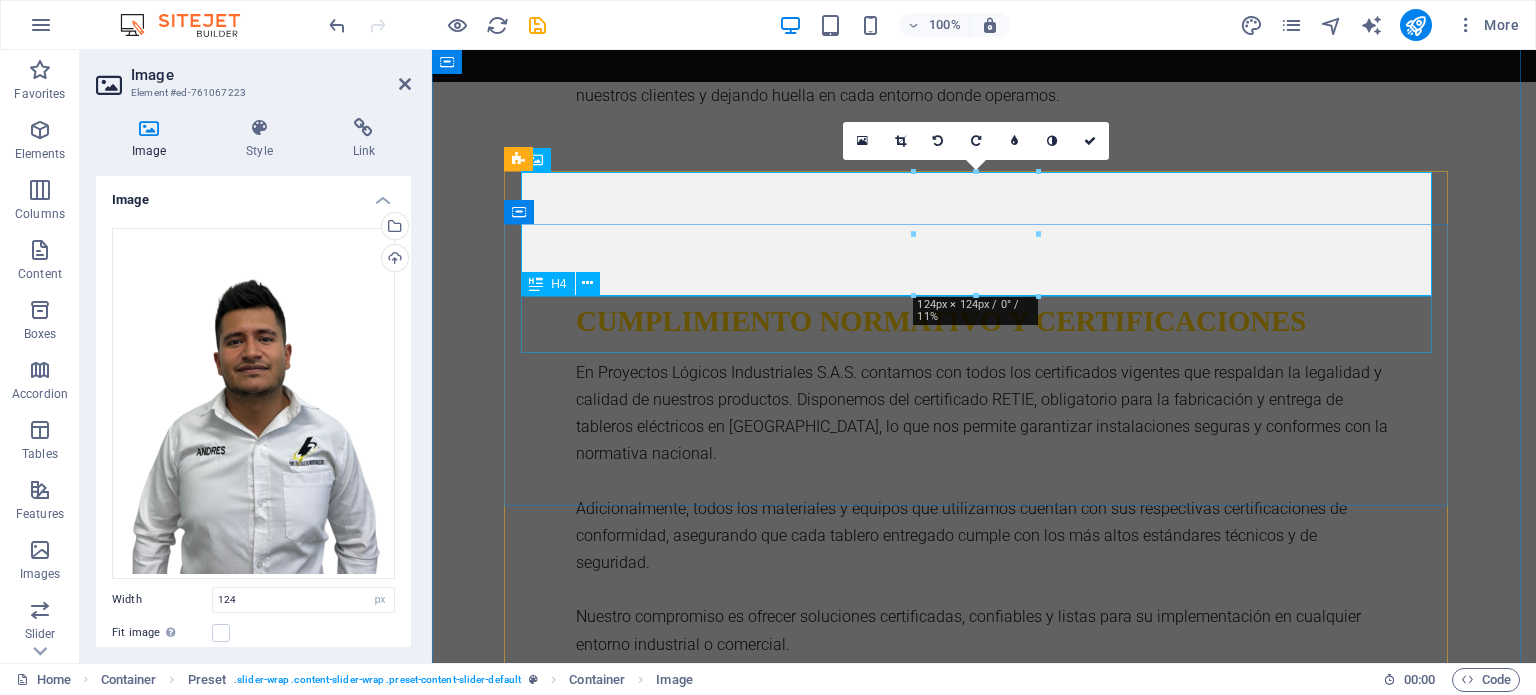 click on "[PERSON_NAME]" at bounding box center (984, 1951) 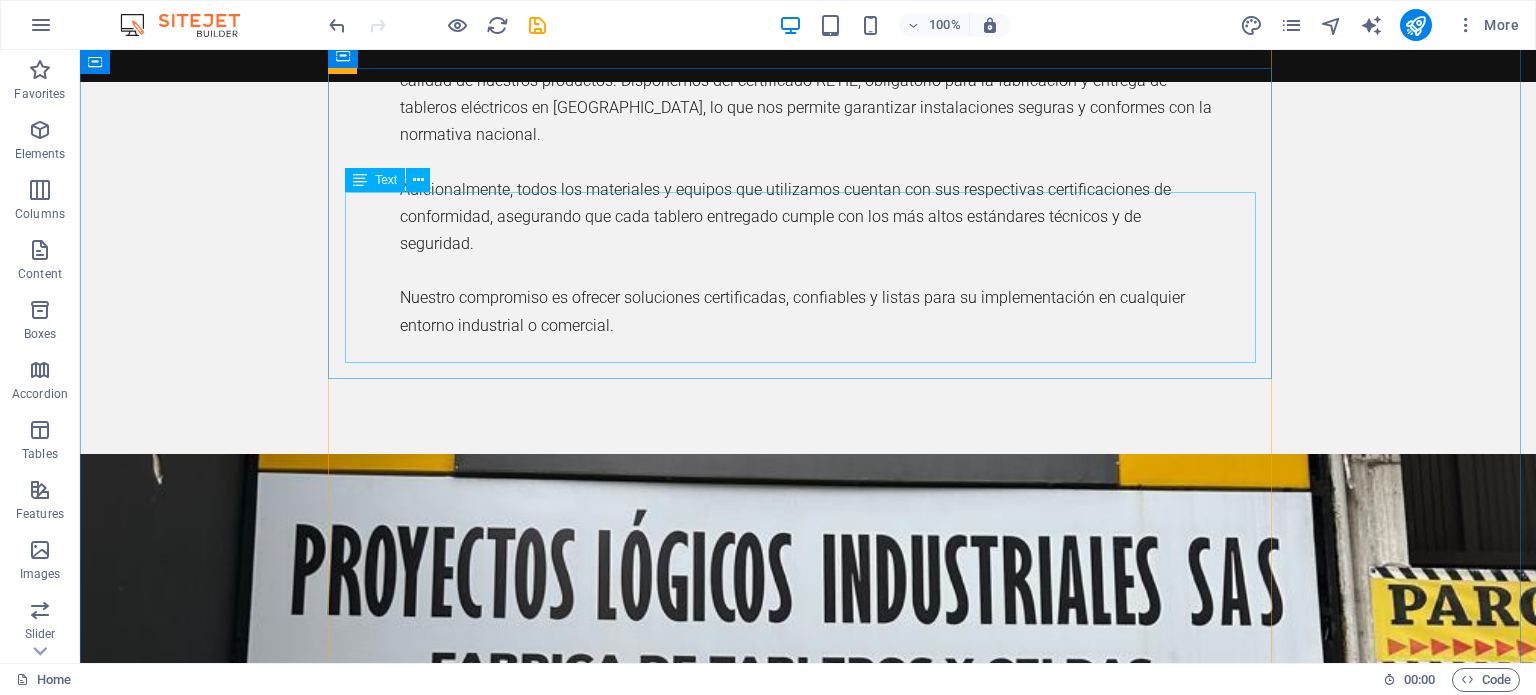 scroll, scrollTop: 3000, scrollLeft: 0, axis: vertical 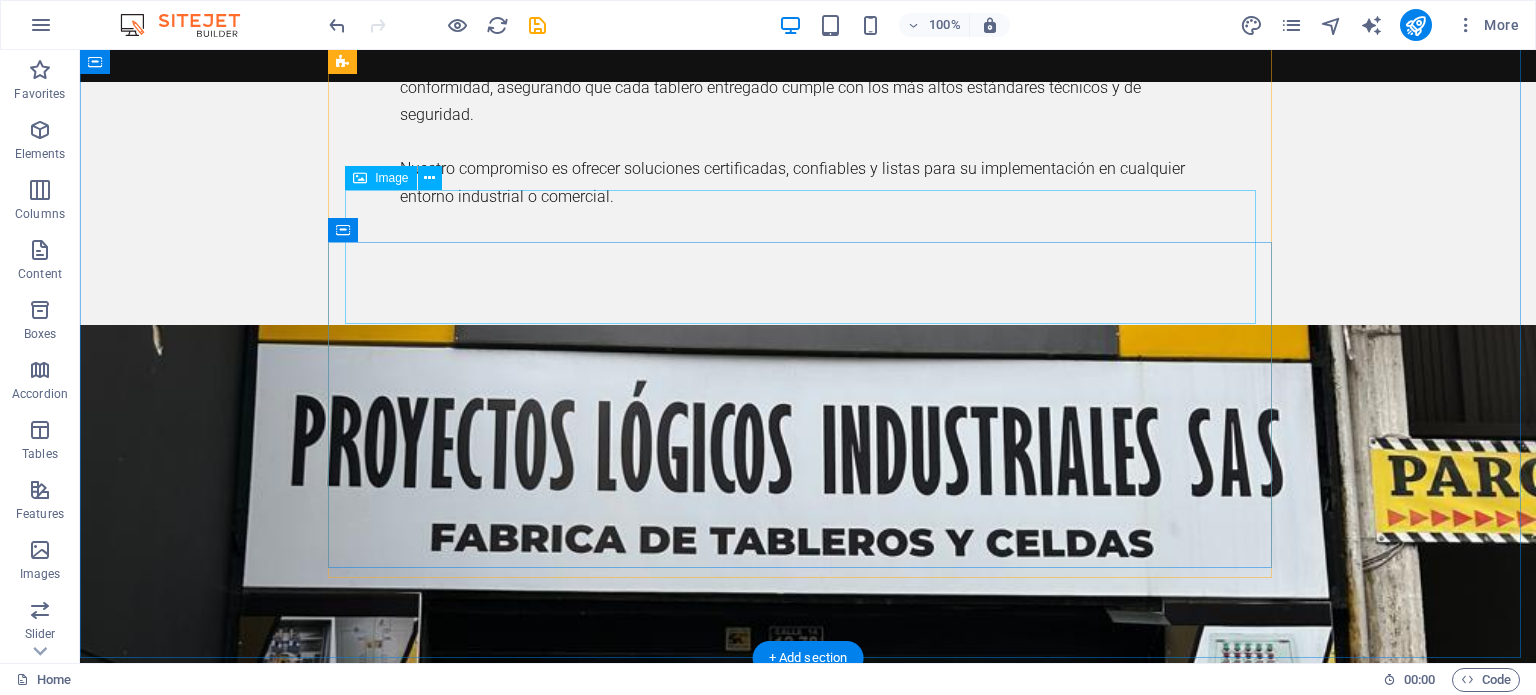 click at bounding box center (808, 2019) 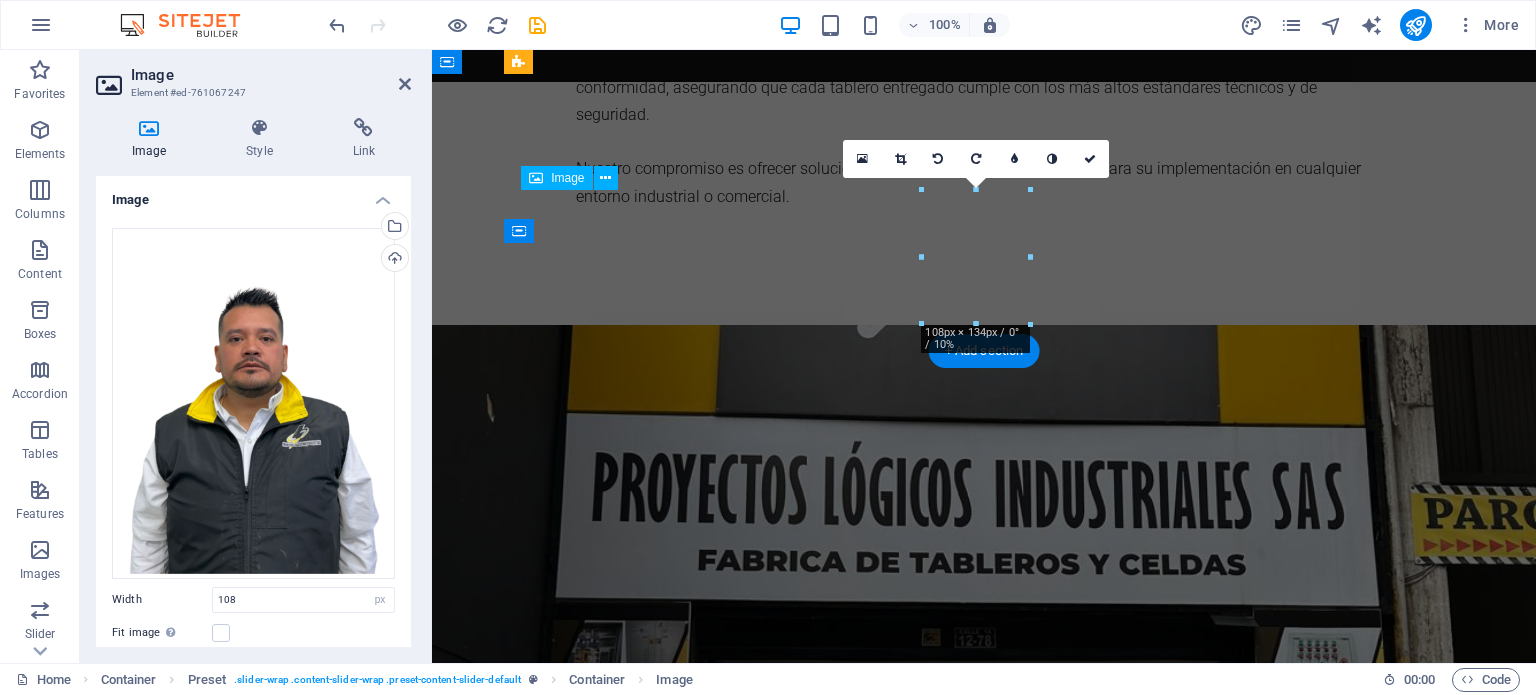 scroll, scrollTop: 3306, scrollLeft: 0, axis: vertical 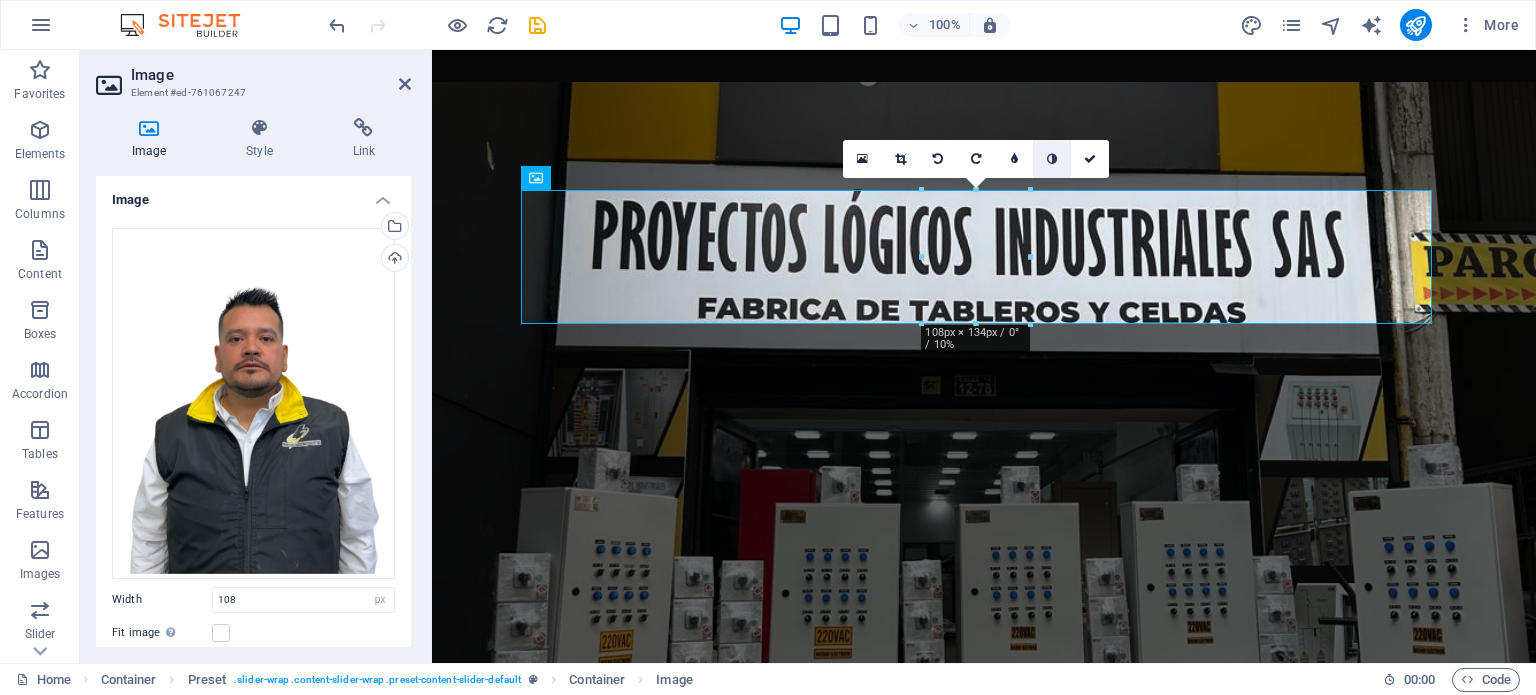 click at bounding box center (1052, 159) 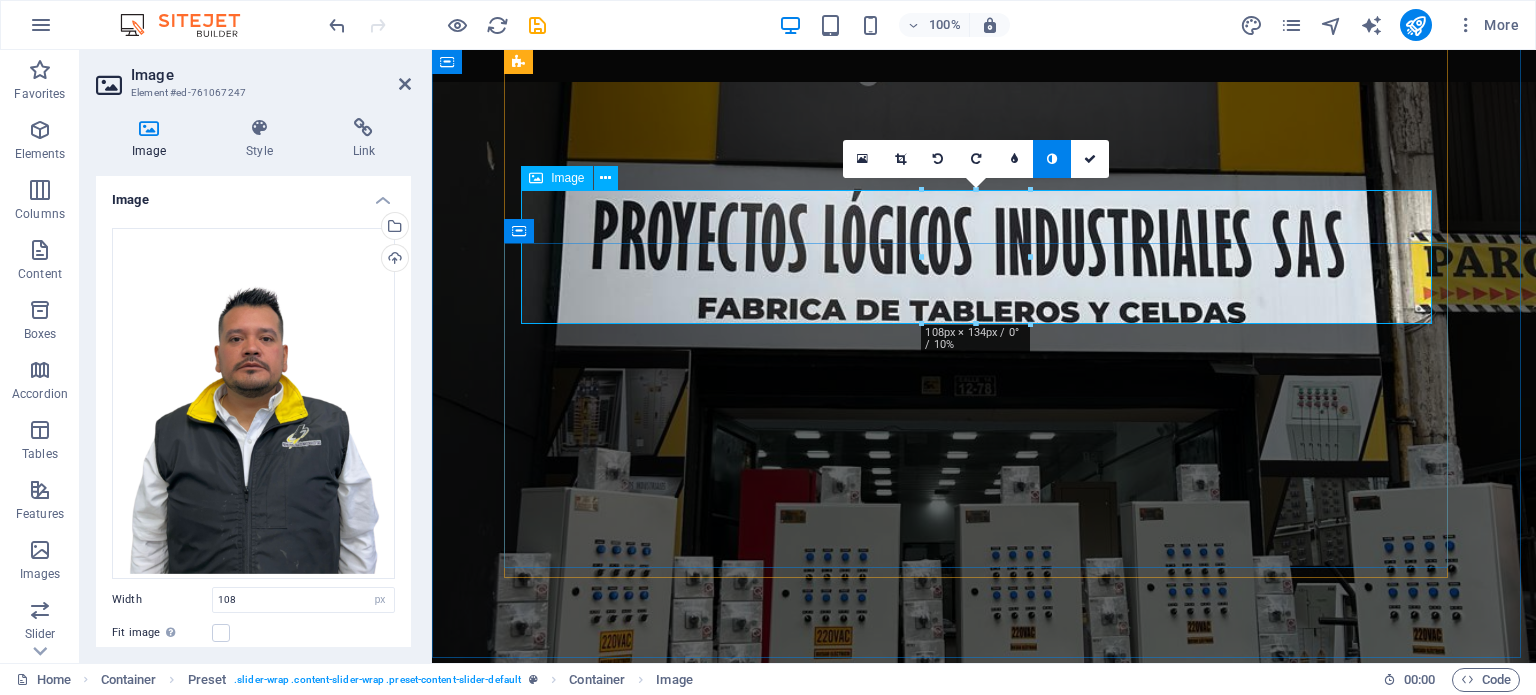 click at bounding box center (1030, 257) 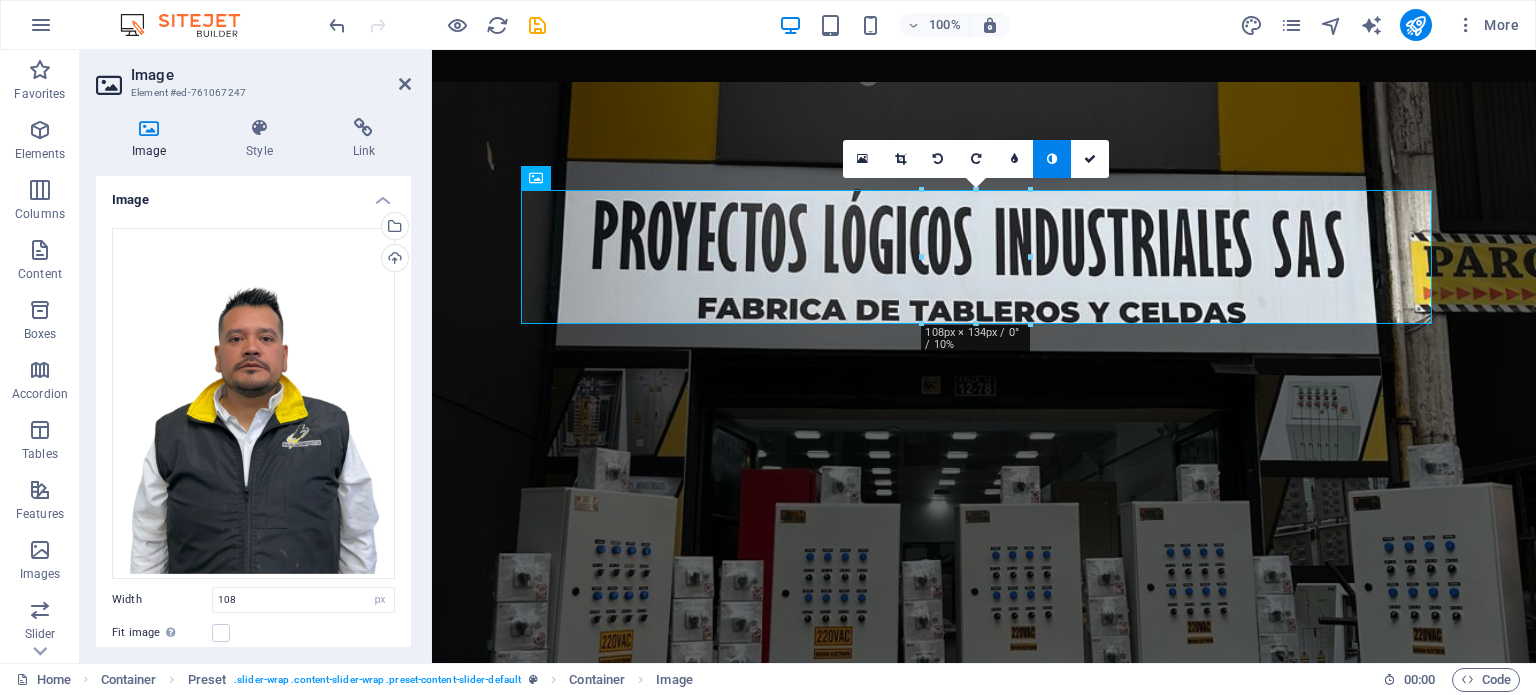 click at bounding box center (1052, 159) 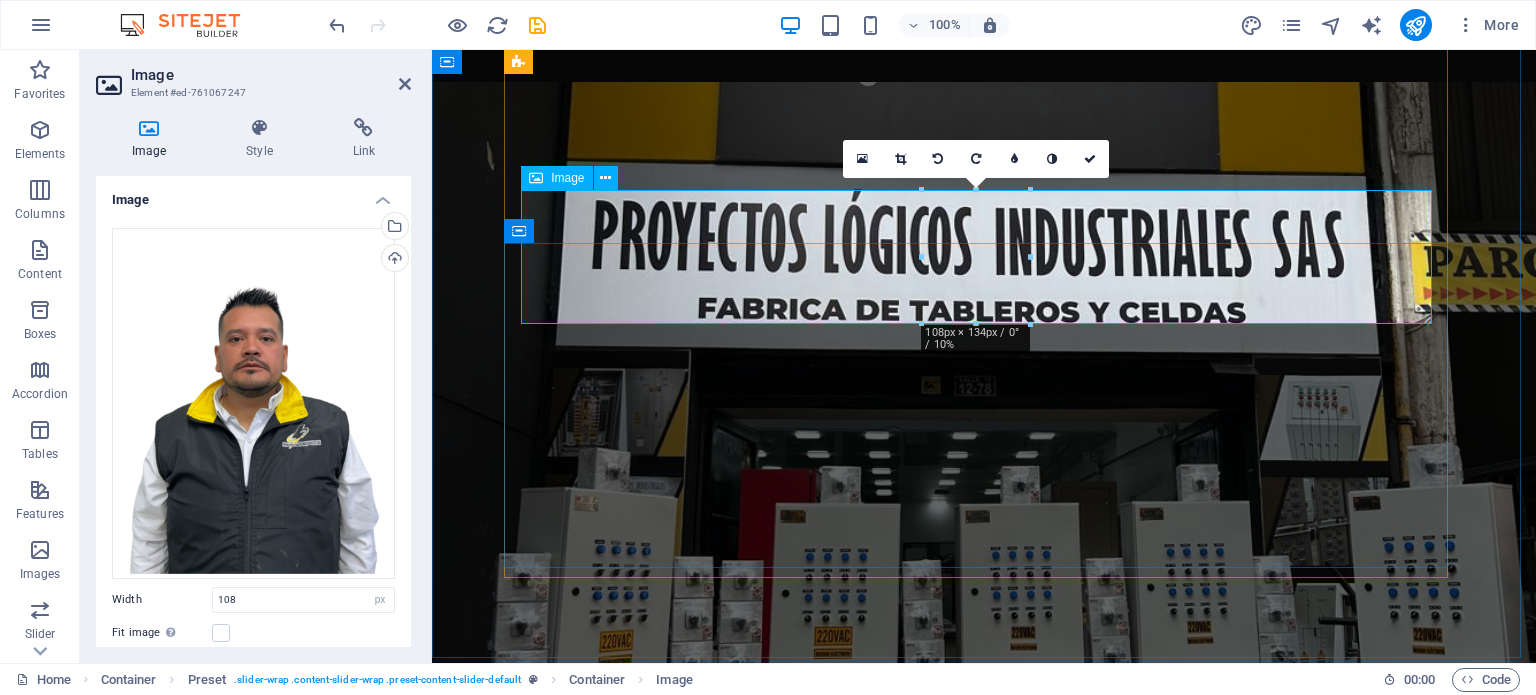 click at bounding box center (984, 1865) 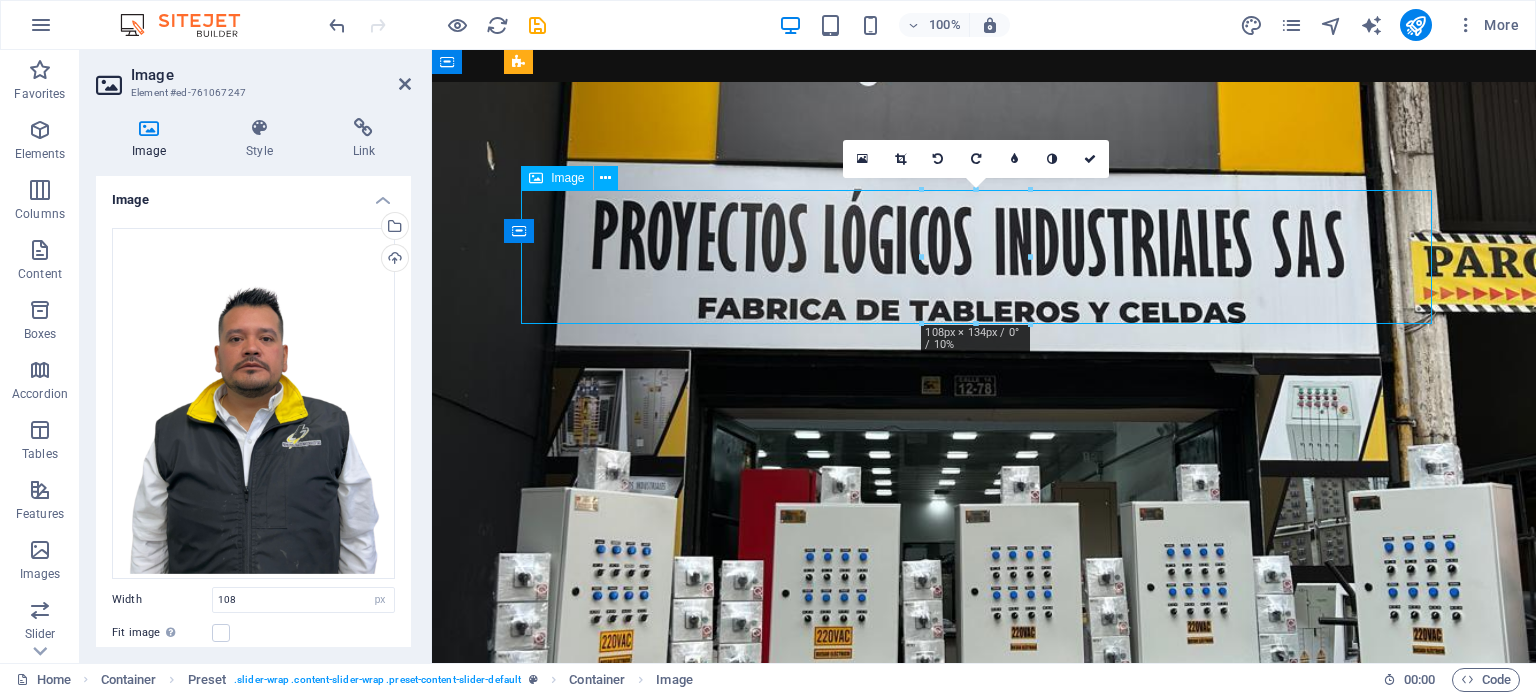 drag, startPoint x: 1463, startPoint y: 306, endPoint x: 1067, endPoint y: 255, distance: 399.2706 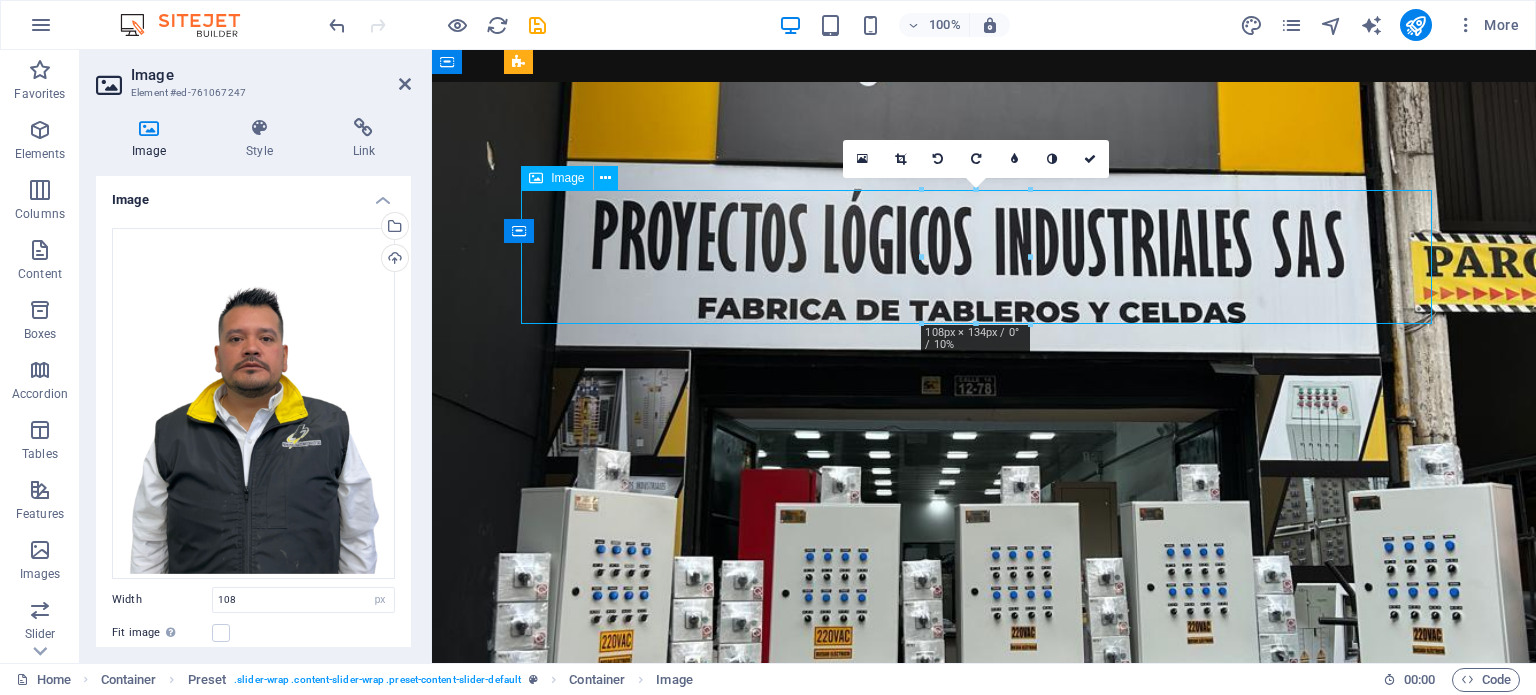 click at bounding box center (984, 1865) 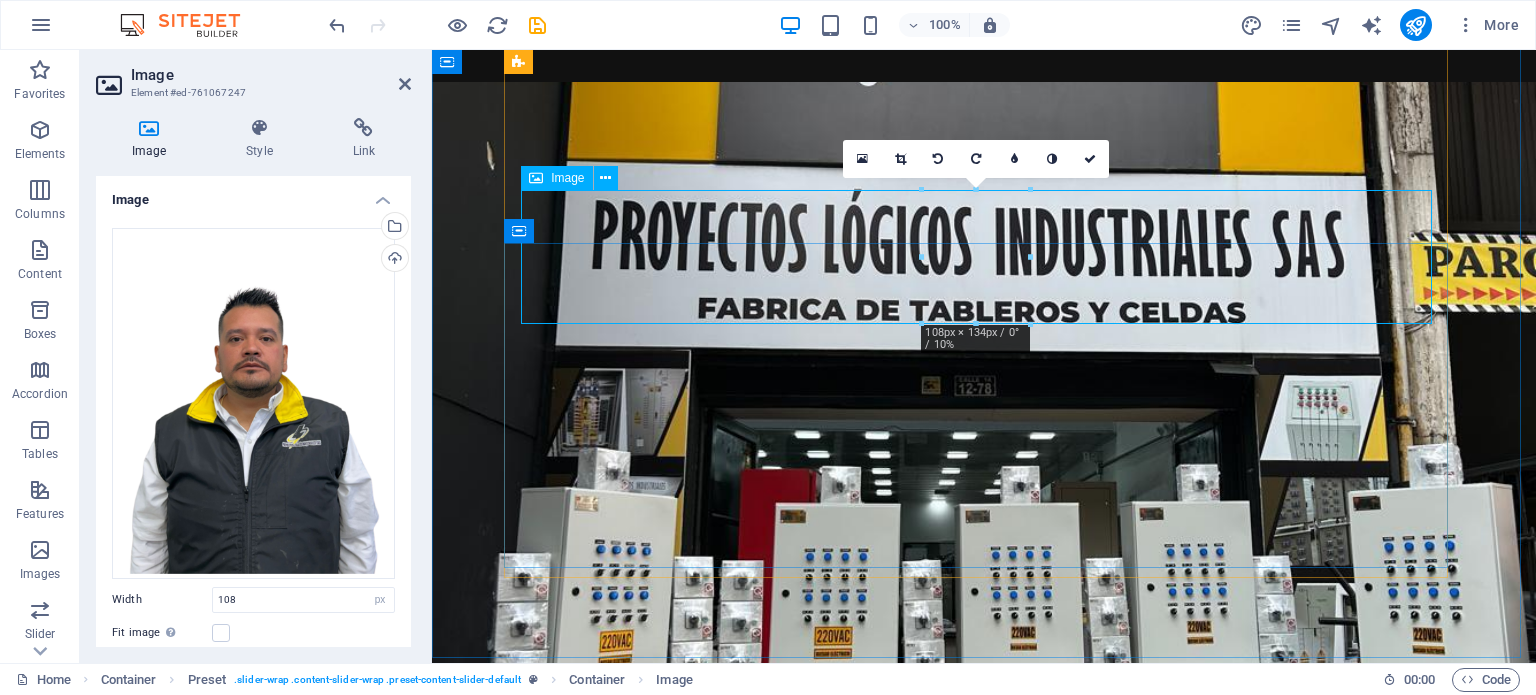 click at bounding box center [984, 1865] 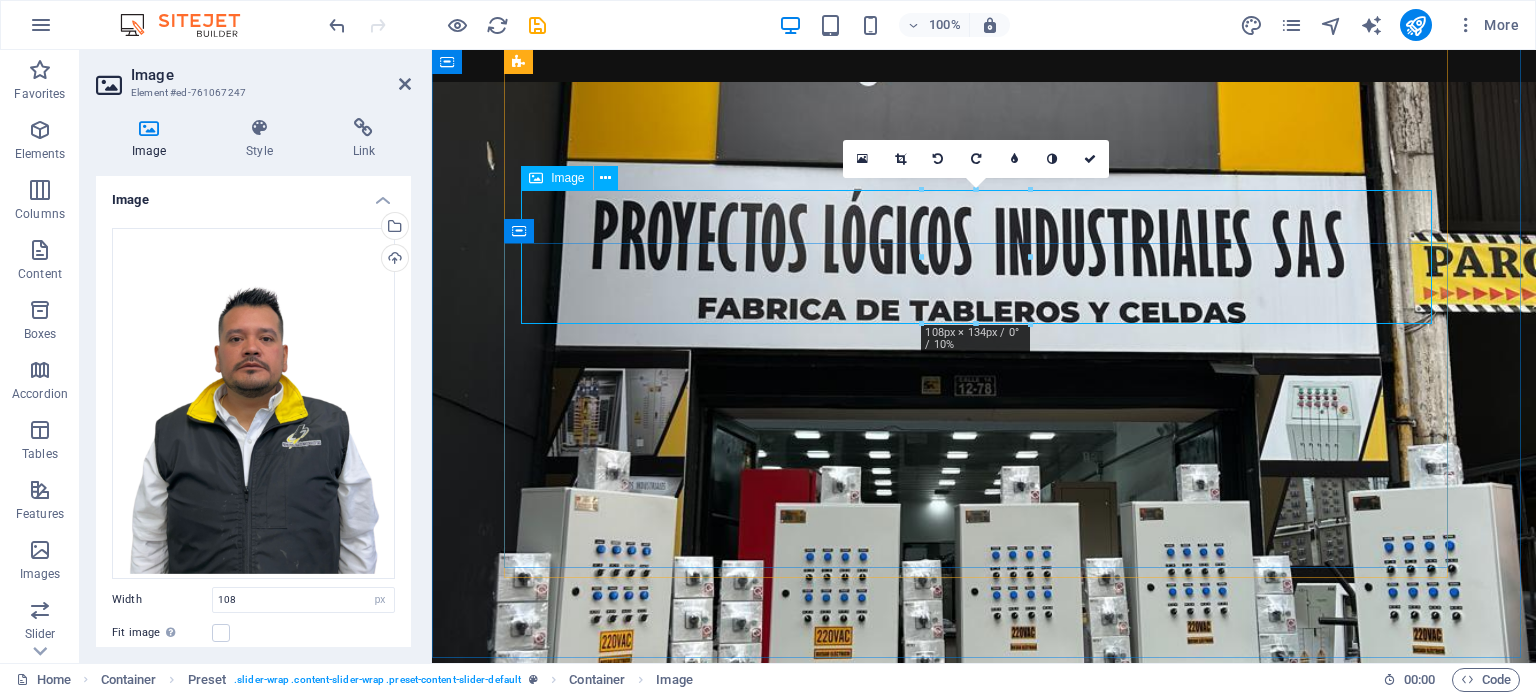 click at bounding box center (984, 1865) 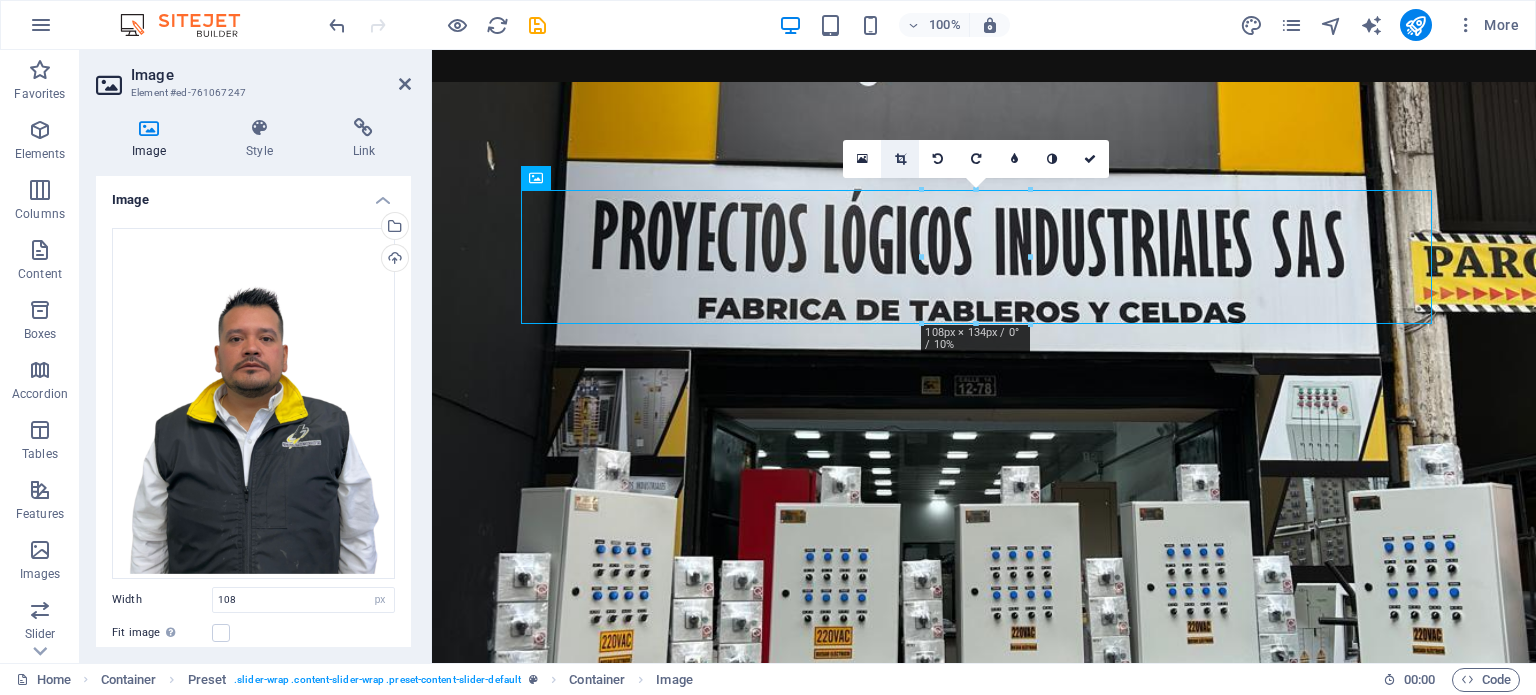 click at bounding box center (900, 159) 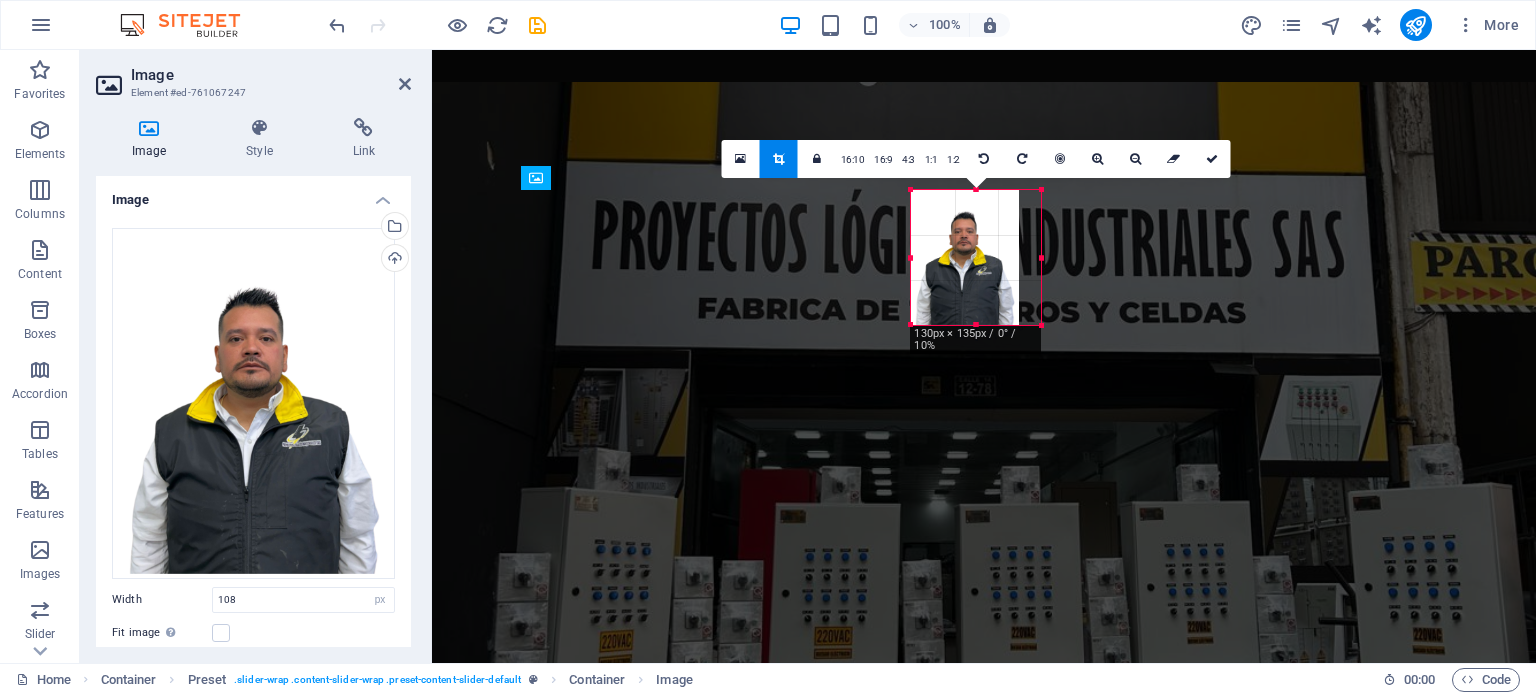 drag, startPoint x: 1032, startPoint y: 327, endPoint x: 1054, endPoint y: 331, distance: 22.36068 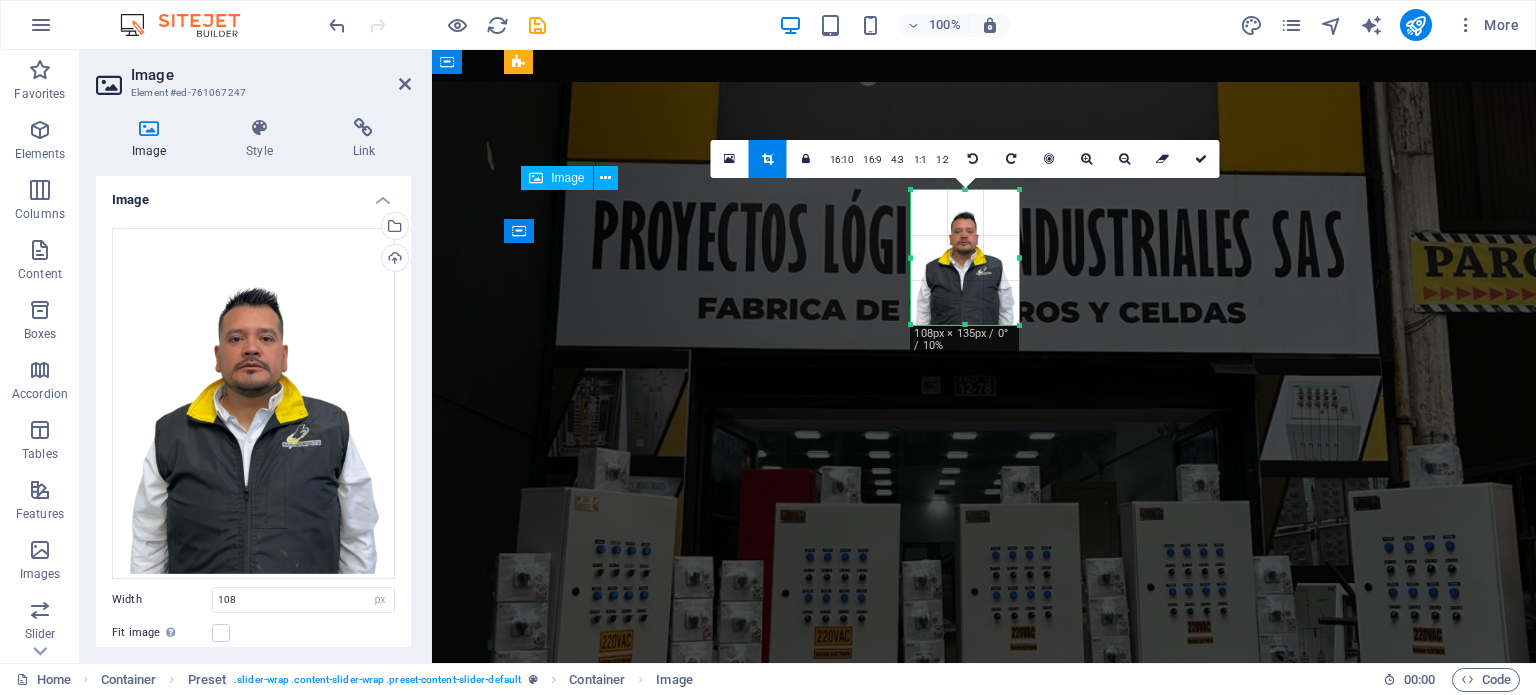 click at bounding box center [984, 1865] 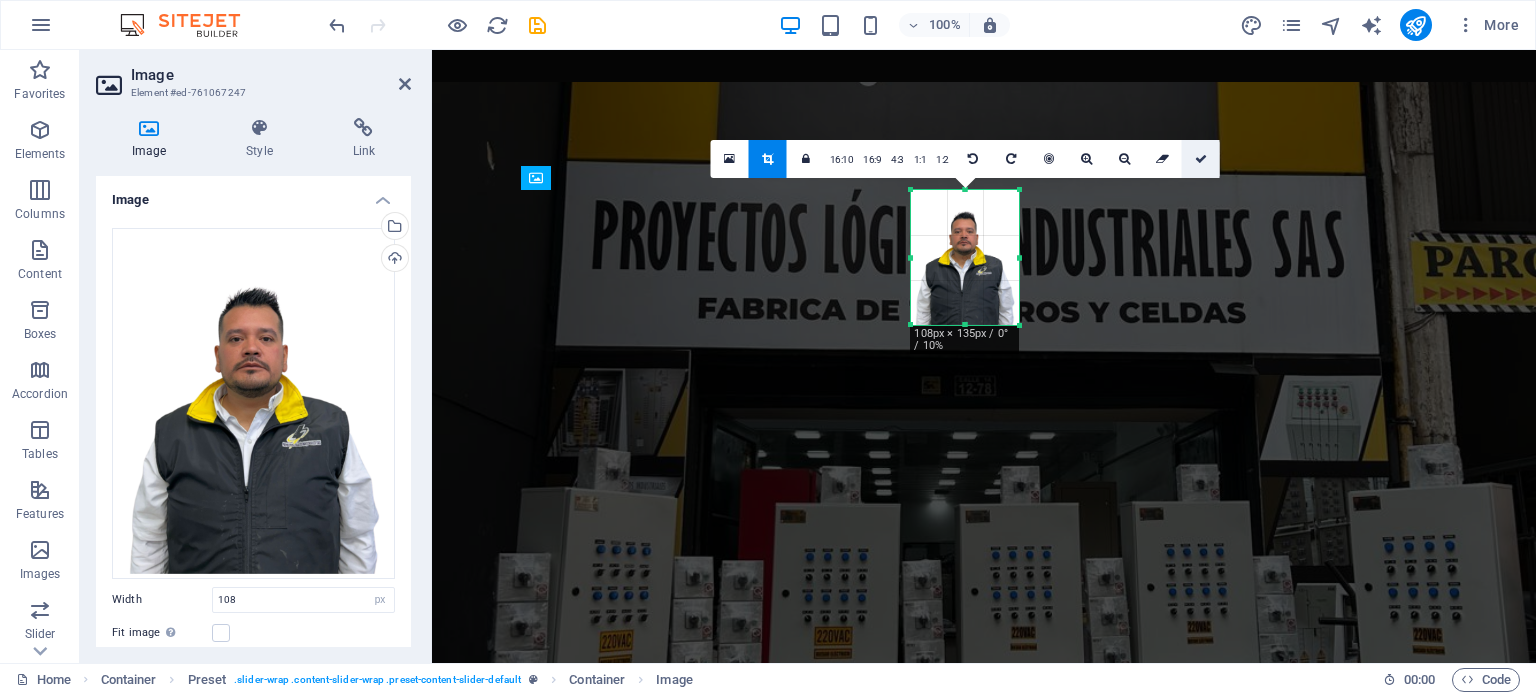 click at bounding box center [1201, 159] 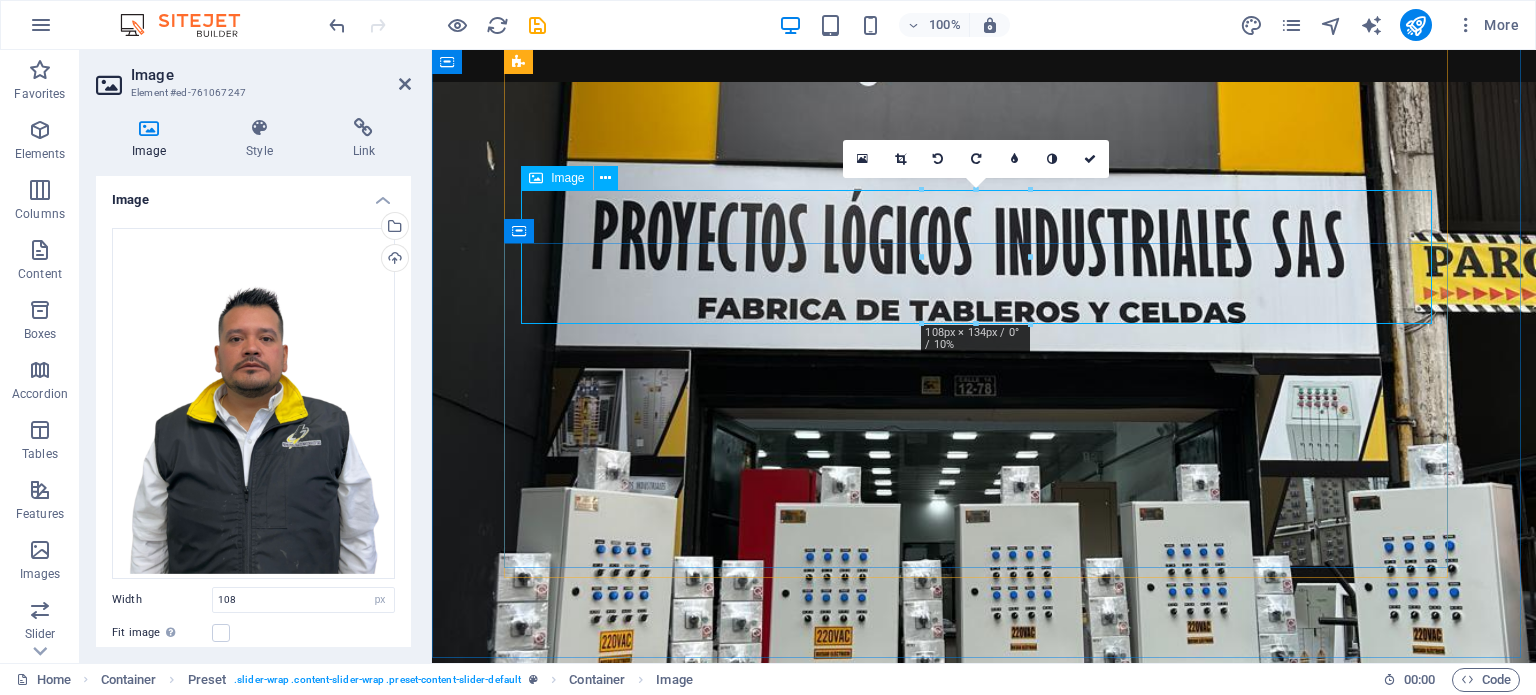 click at bounding box center [984, 1865] 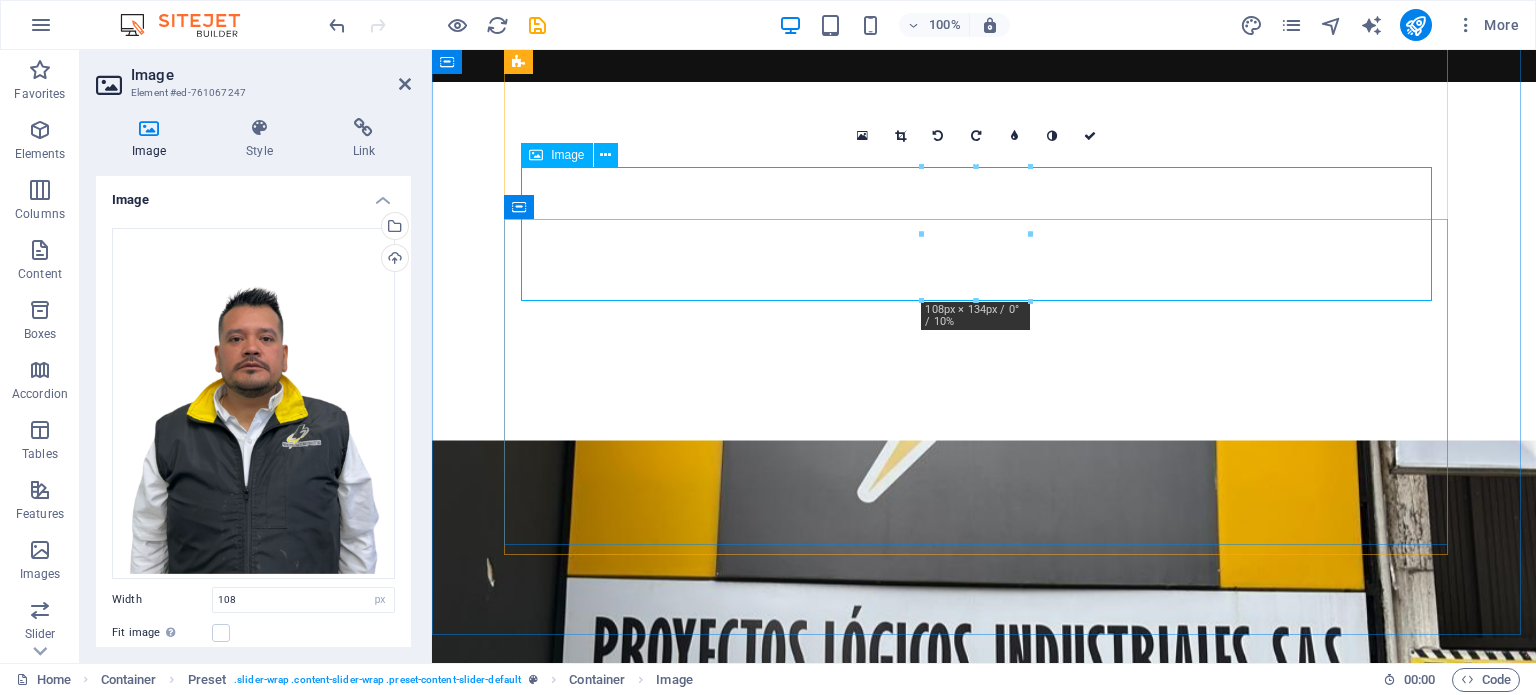scroll, scrollTop: 3229, scrollLeft: 0, axis: vertical 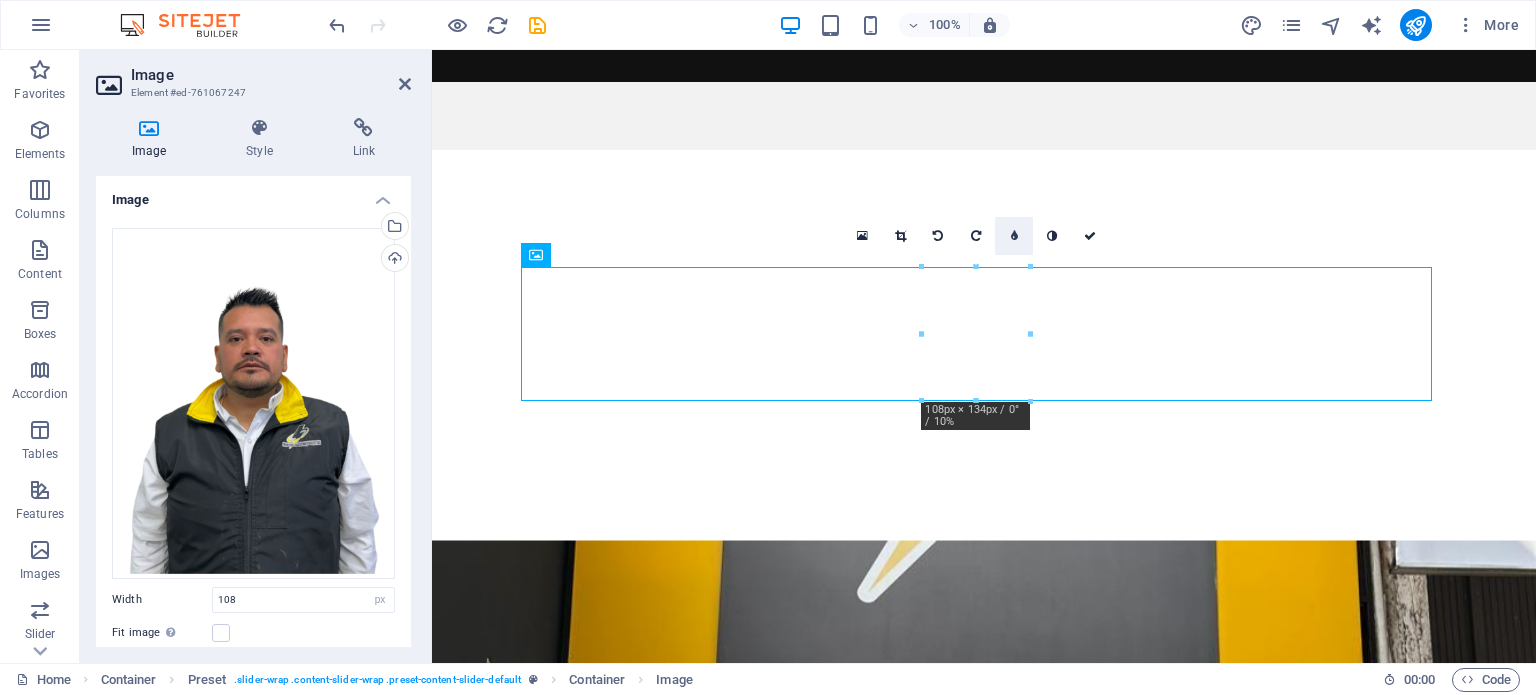 click at bounding box center (1014, 236) 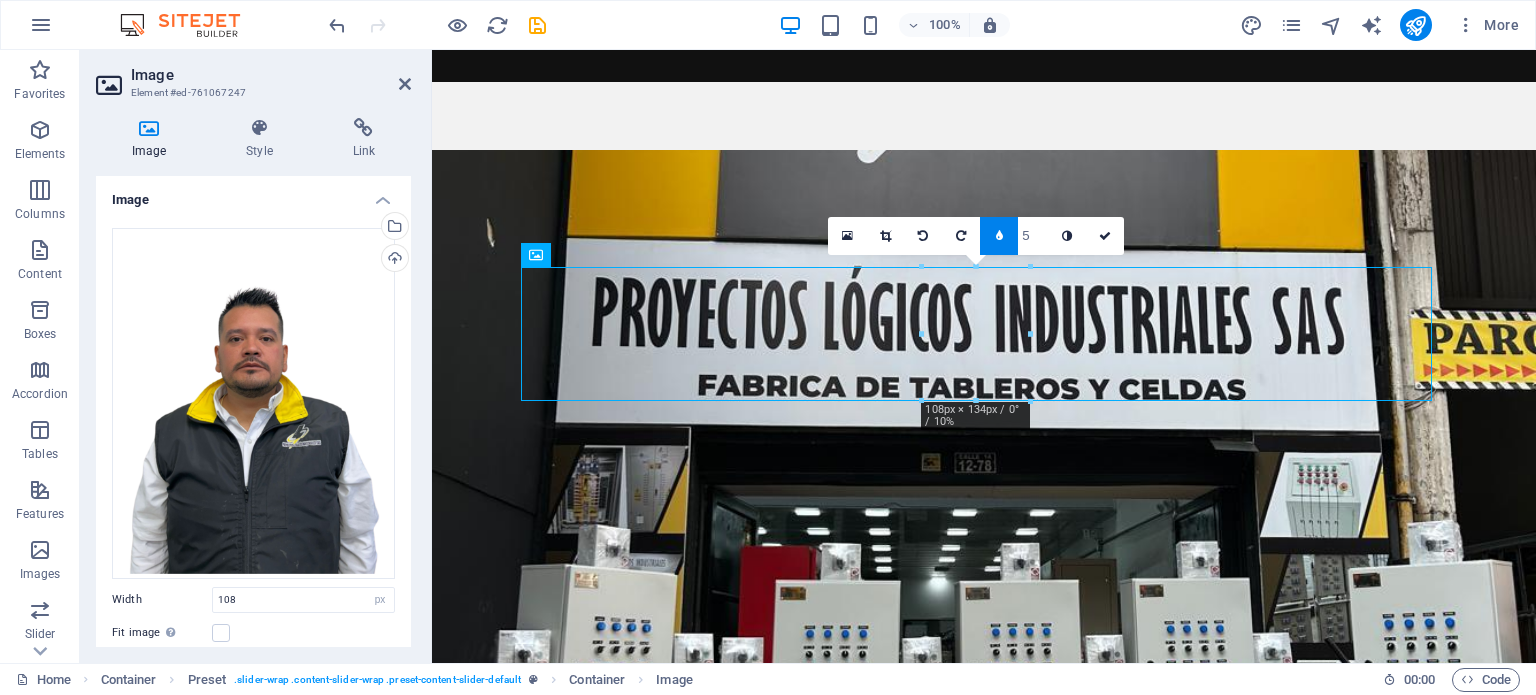 type on "4" 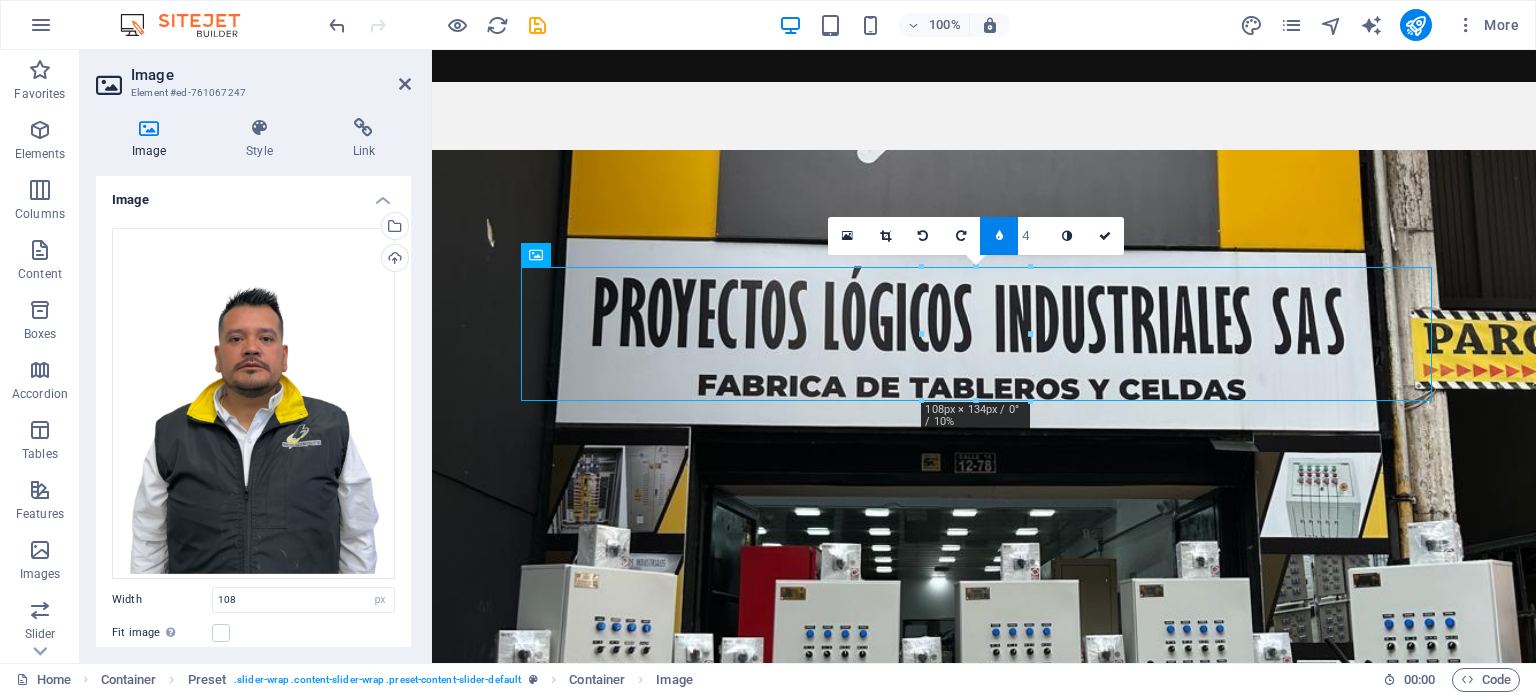click on "4" at bounding box center [1033, 235] 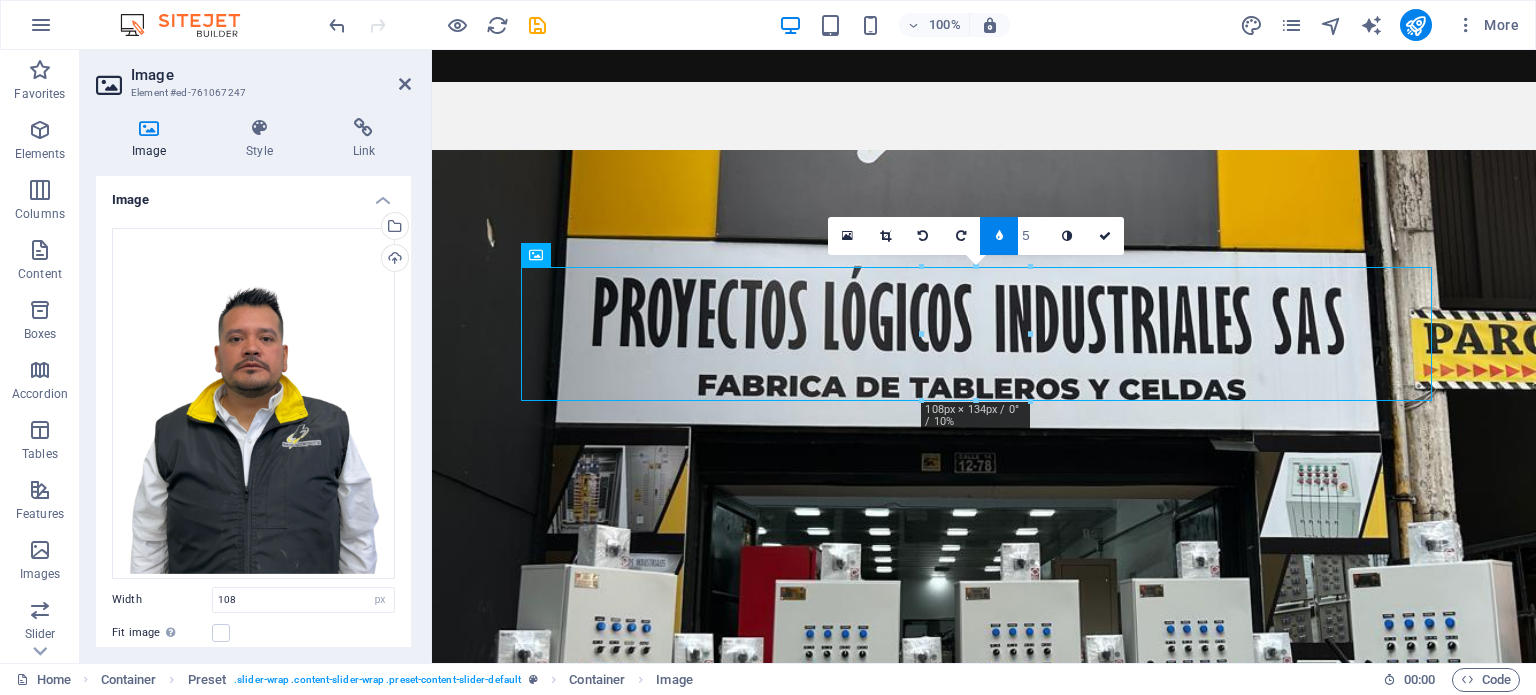 type on "6" 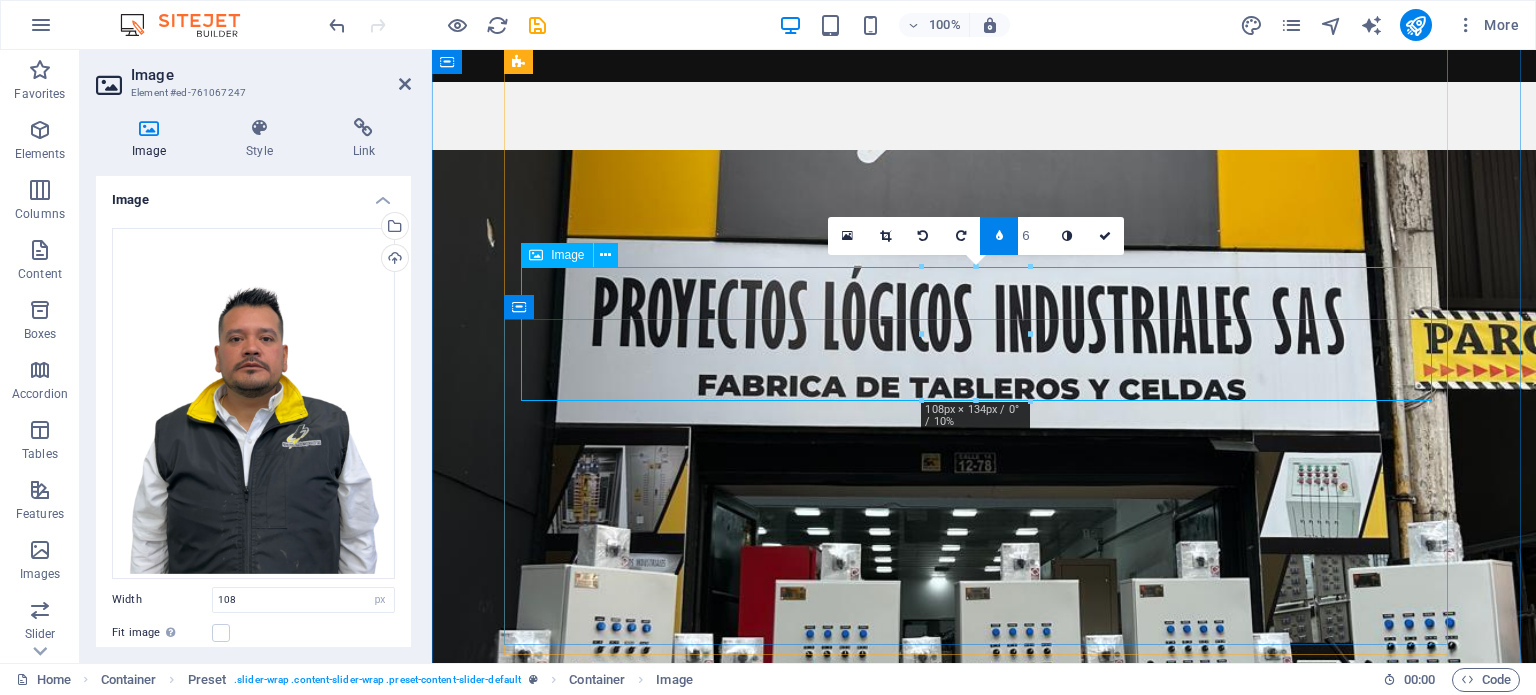 click at bounding box center [984, 1942] 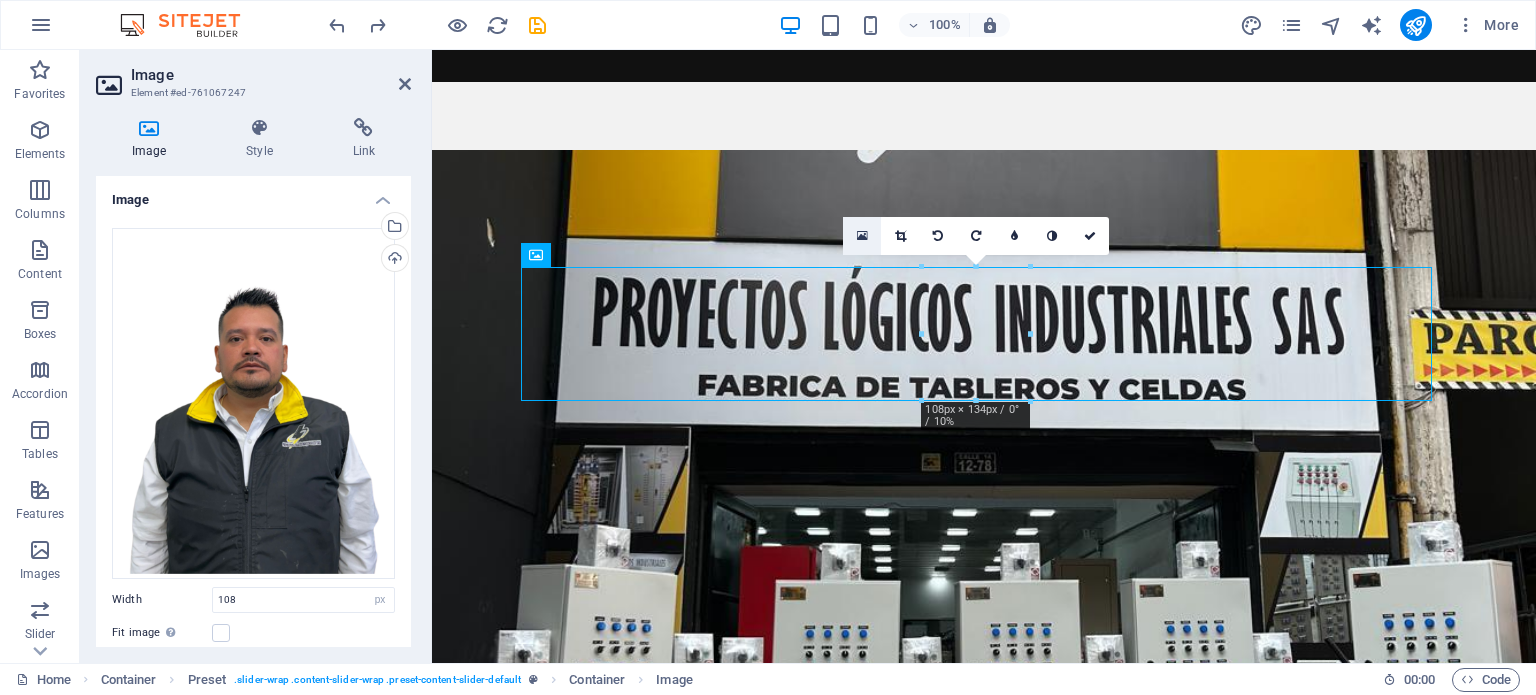 click at bounding box center (862, 236) 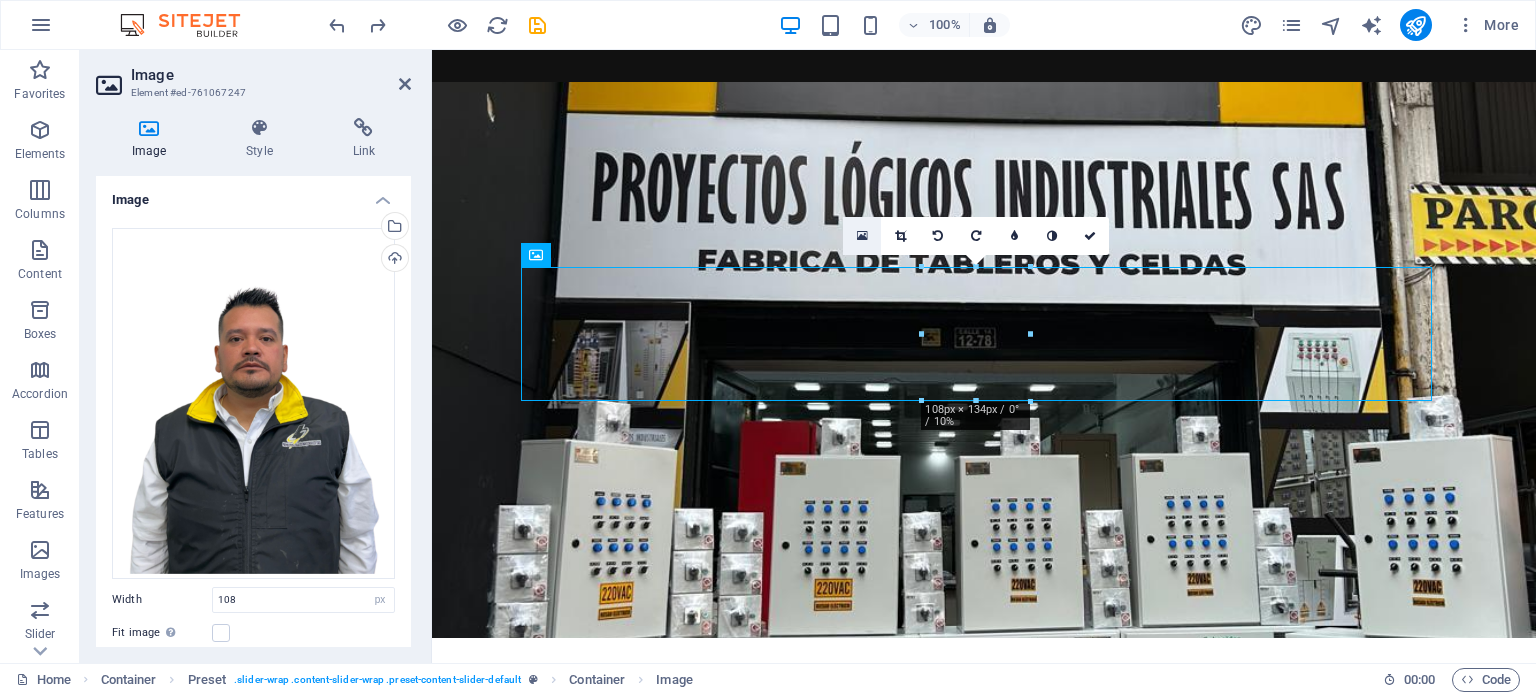 scroll, scrollTop: 3764, scrollLeft: 0, axis: vertical 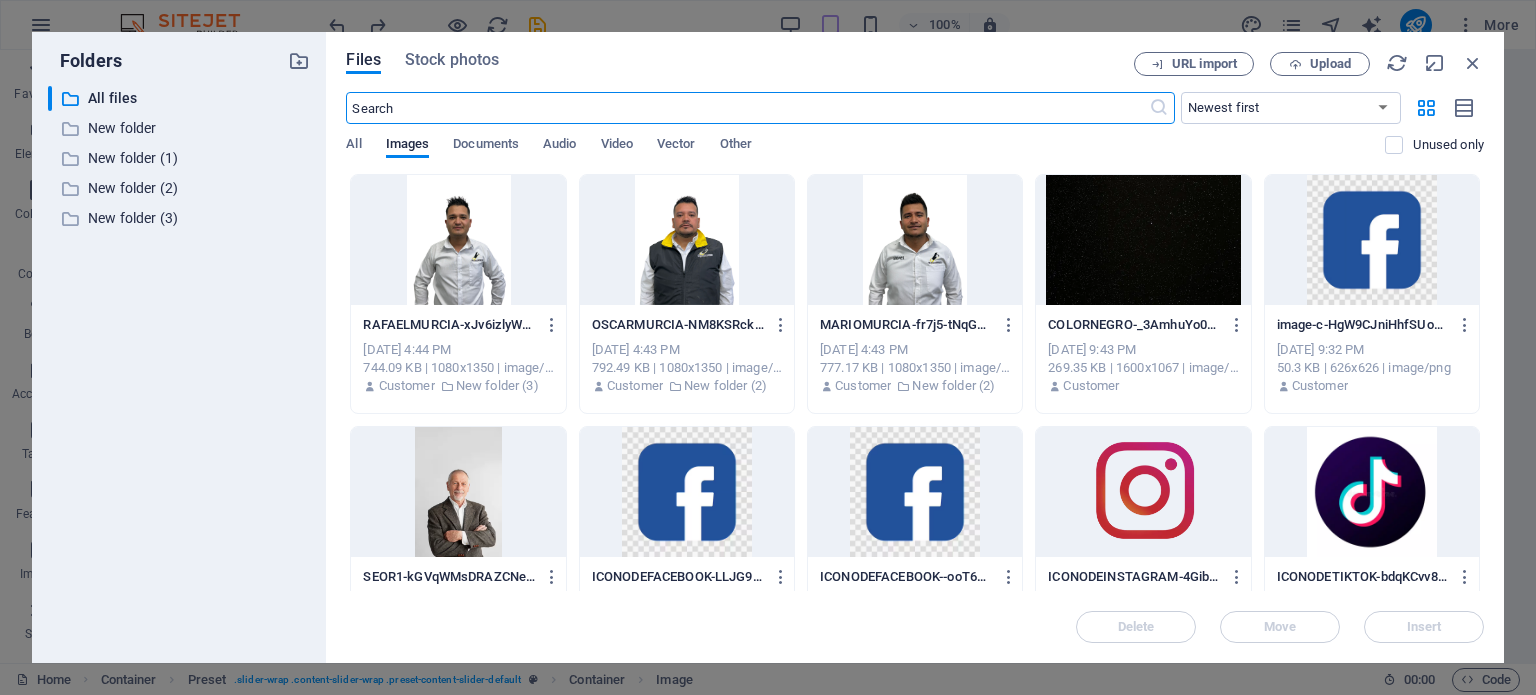 click at bounding box center (687, 240) 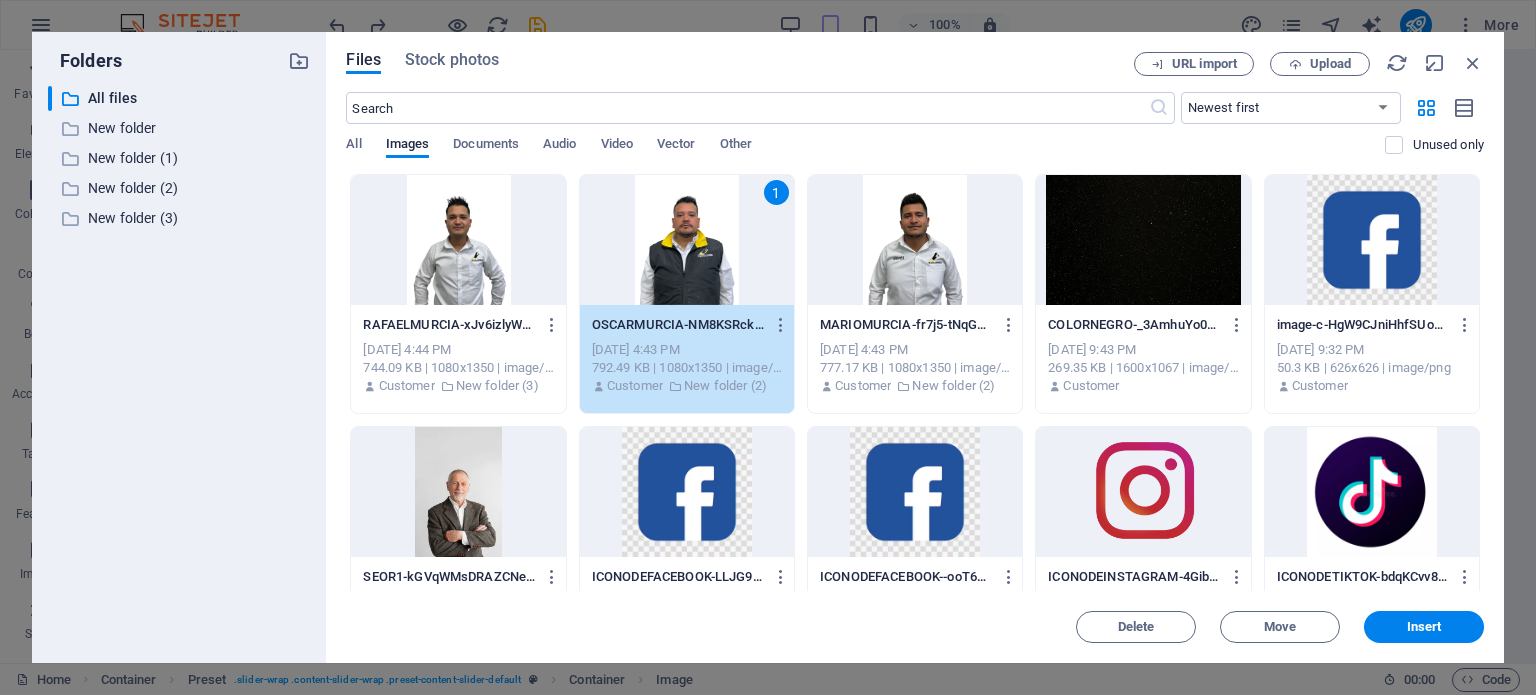 click on "1" at bounding box center [687, 240] 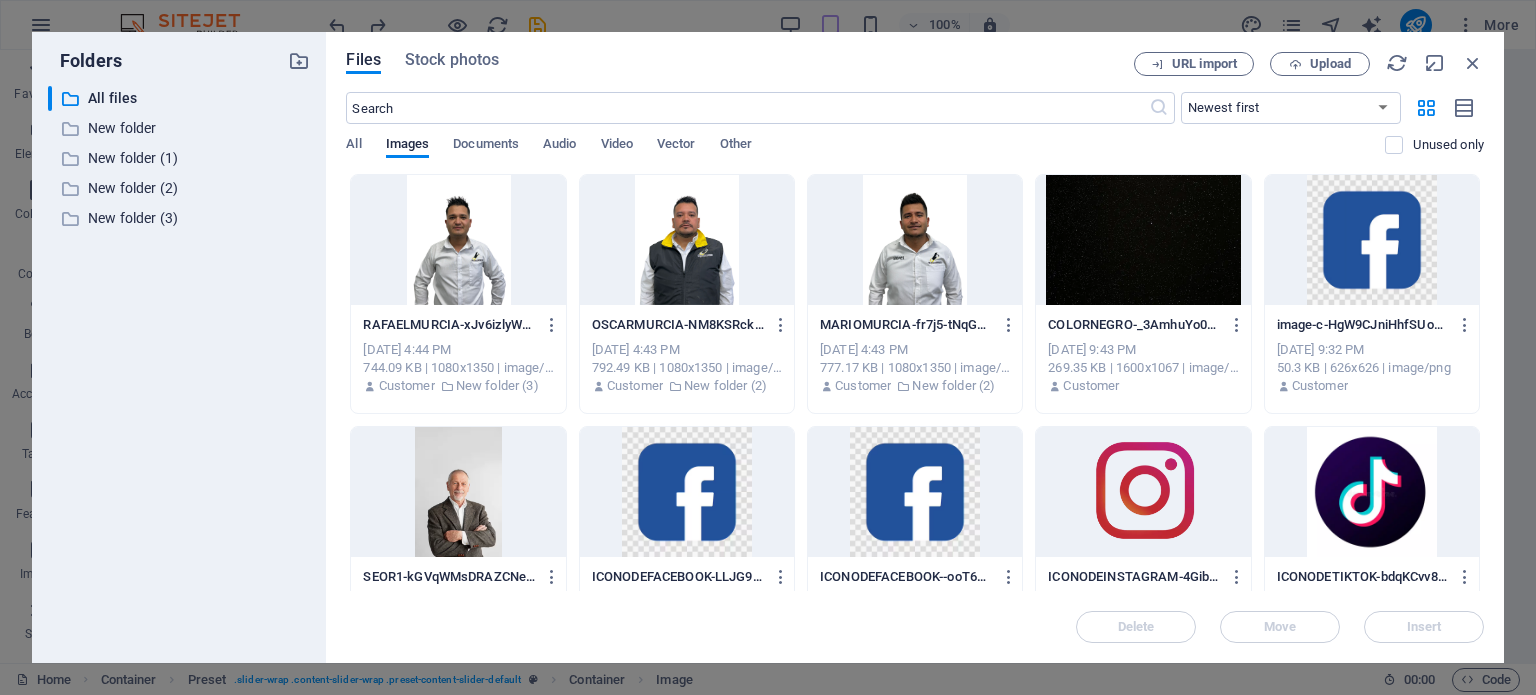 click at bounding box center (687, 240) 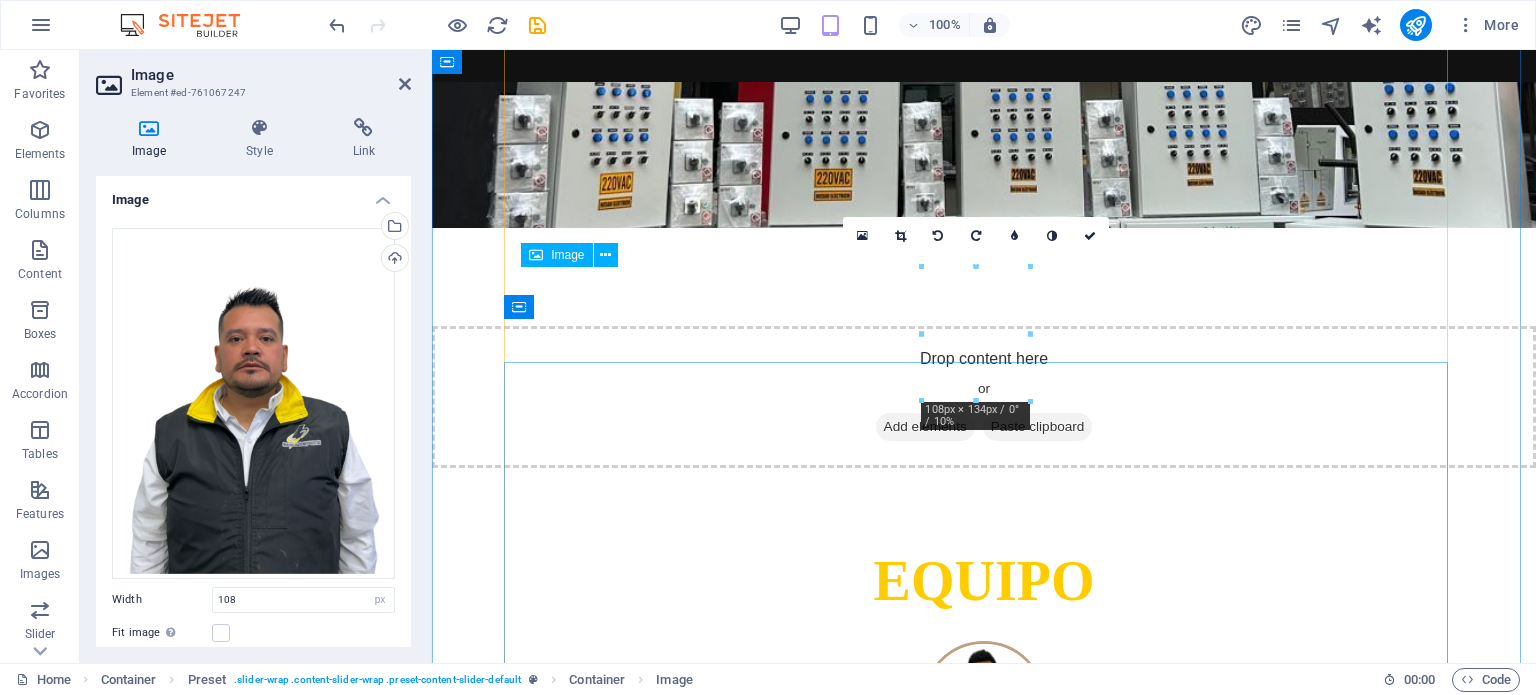 scroll, scrollTop: 3229, scrollLeft: 0, axis: vertical 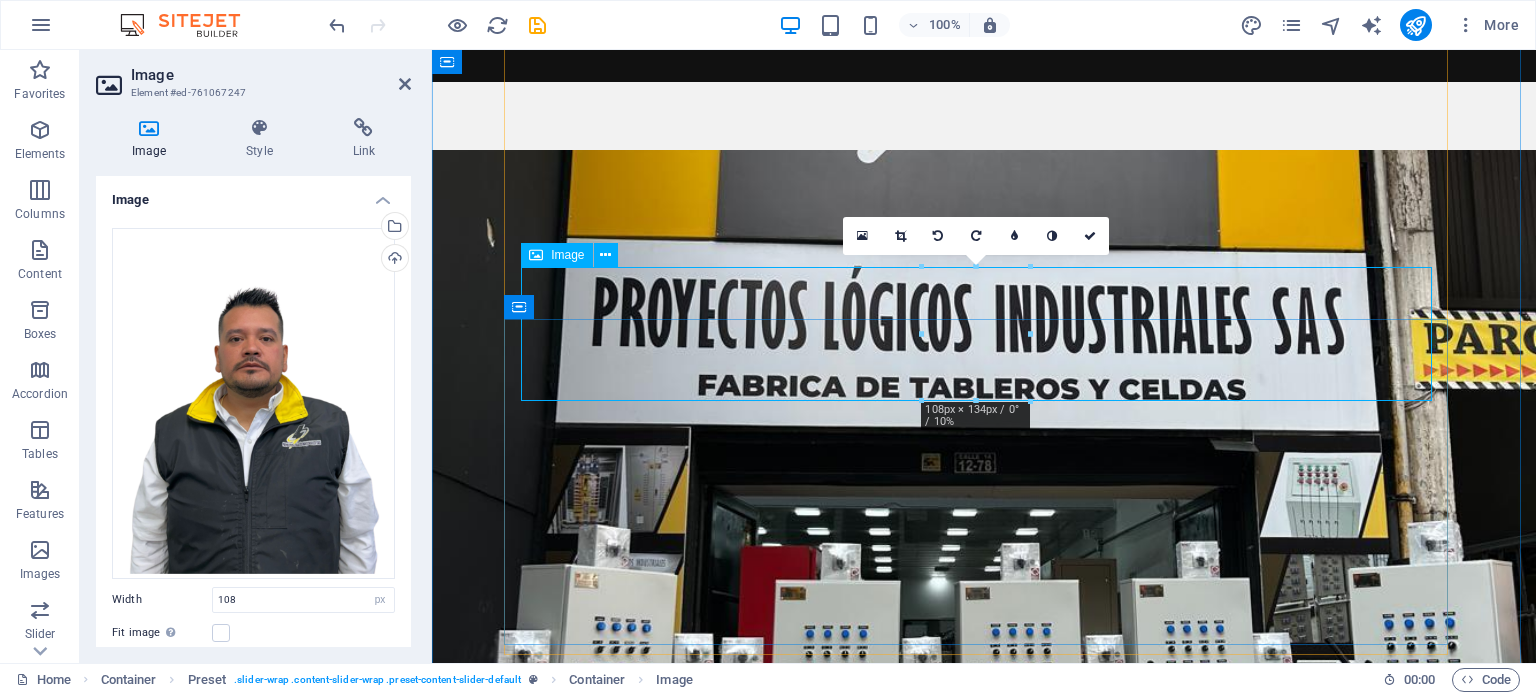 click at bounding box center (984, 1942) 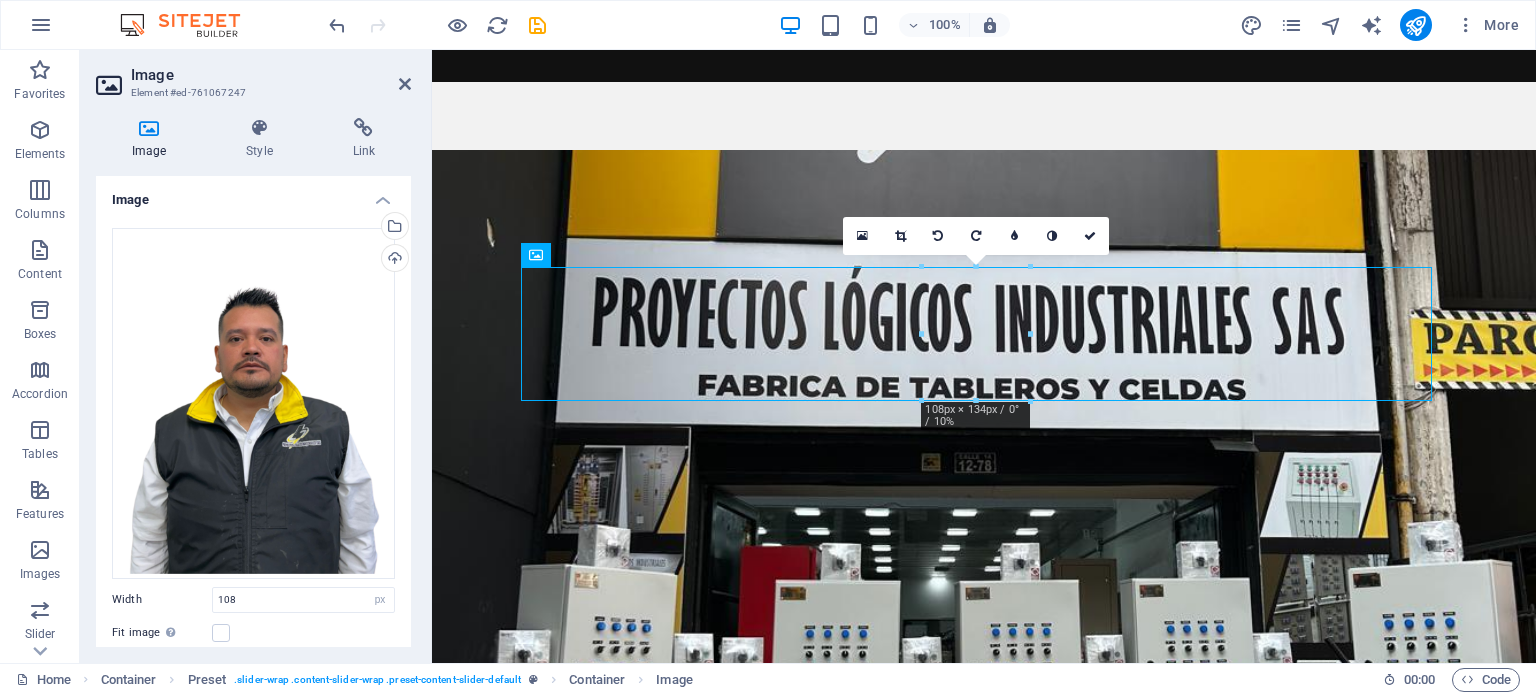 click at bounding box center (1030, 334) 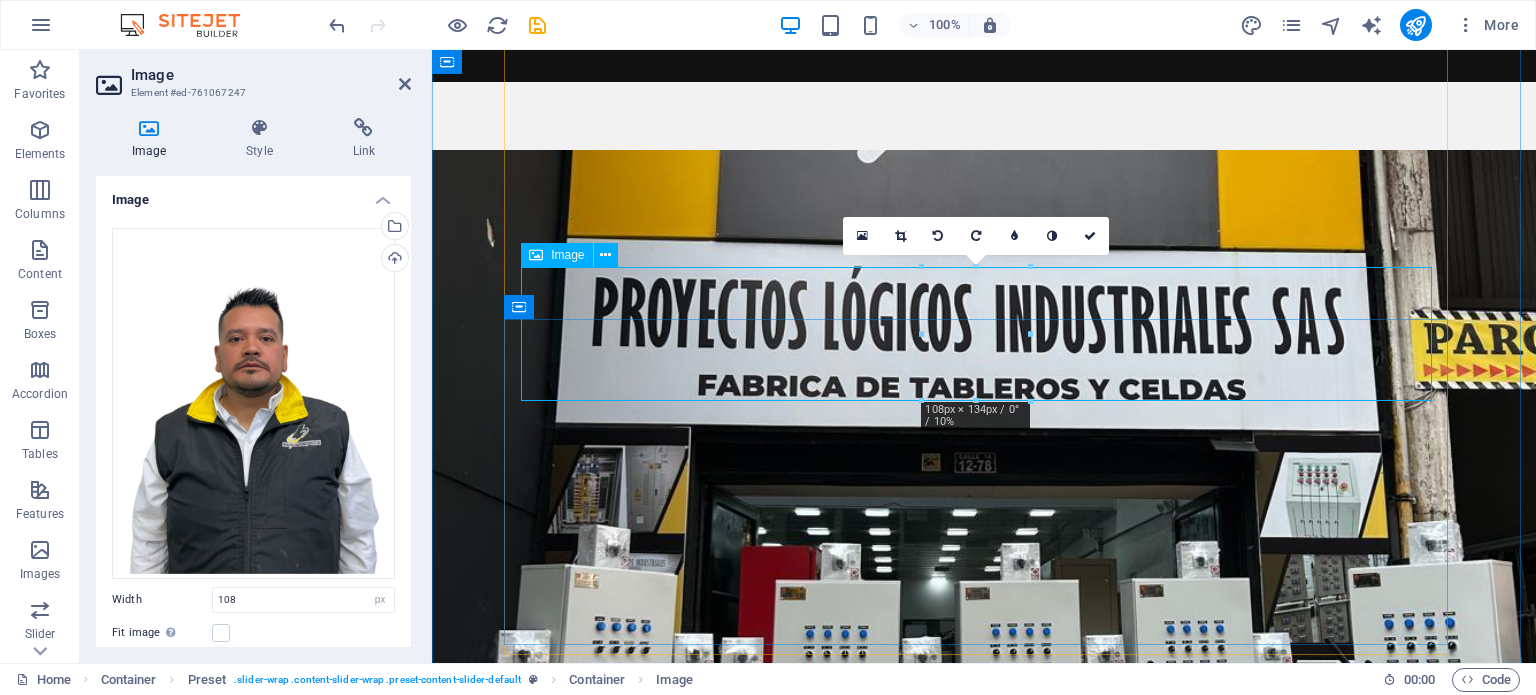 drag, startPoint x: 1464, startPoint y: 401, endPoint x: 1050, endPoint y: 351, distance: 417.0084 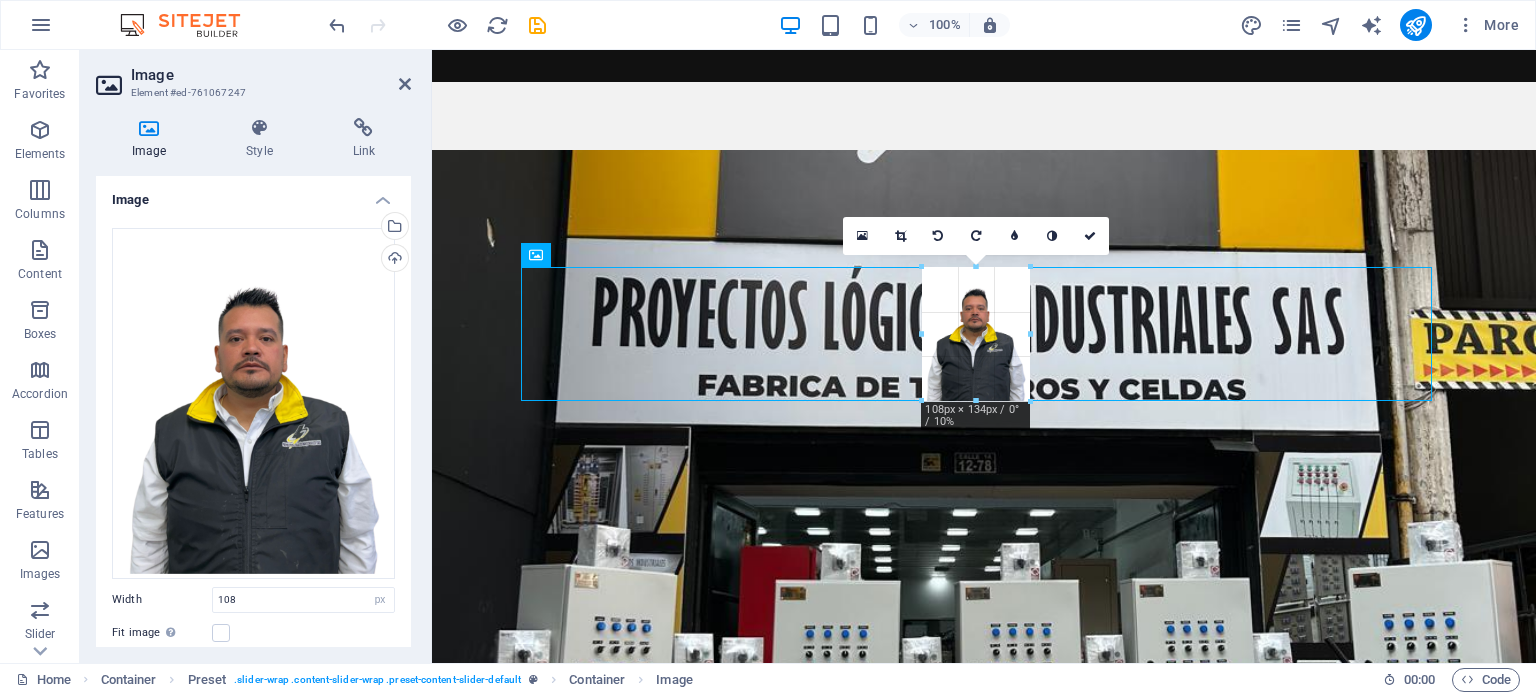 drag, startPoint x: 1027, startPoint y: 340, endPoint x: 1043, endPoint y: 343, distance: 16.27882 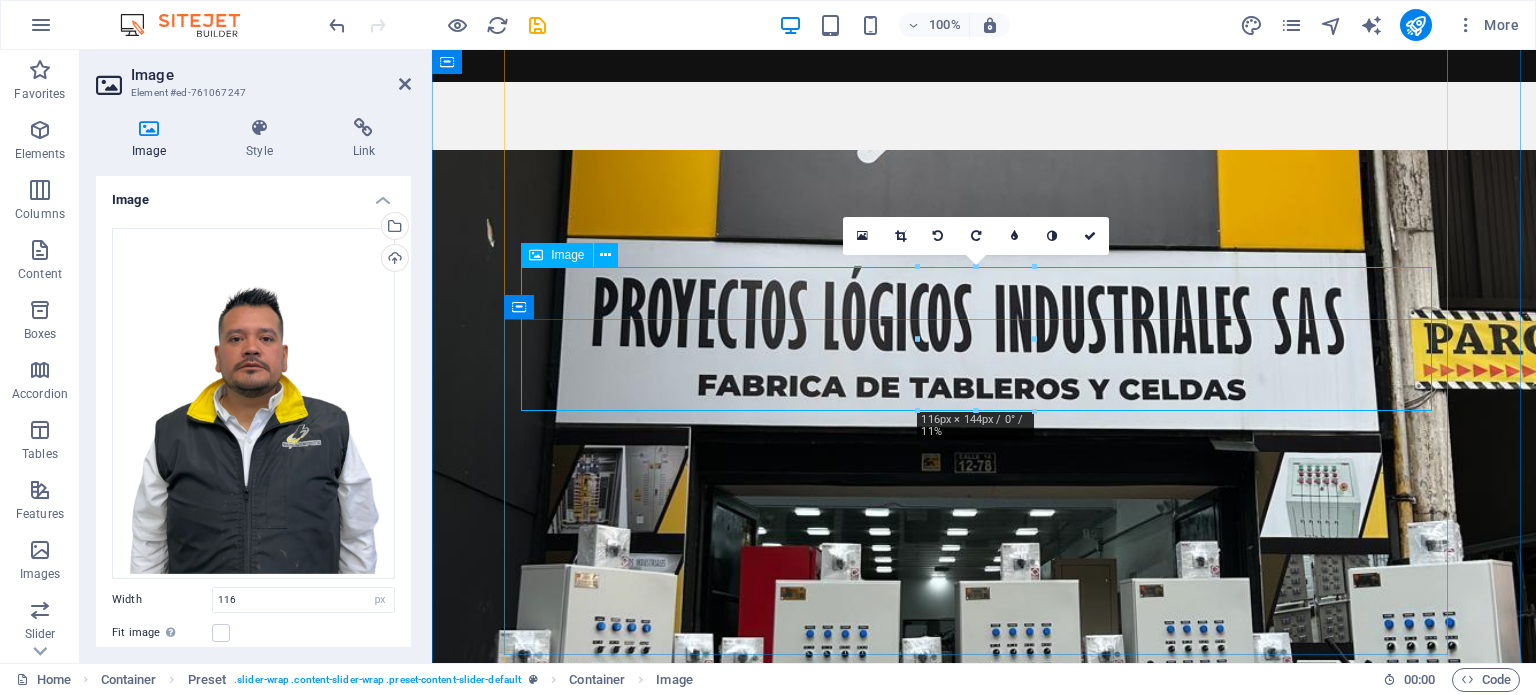 click at bounding box center [984, 1947] 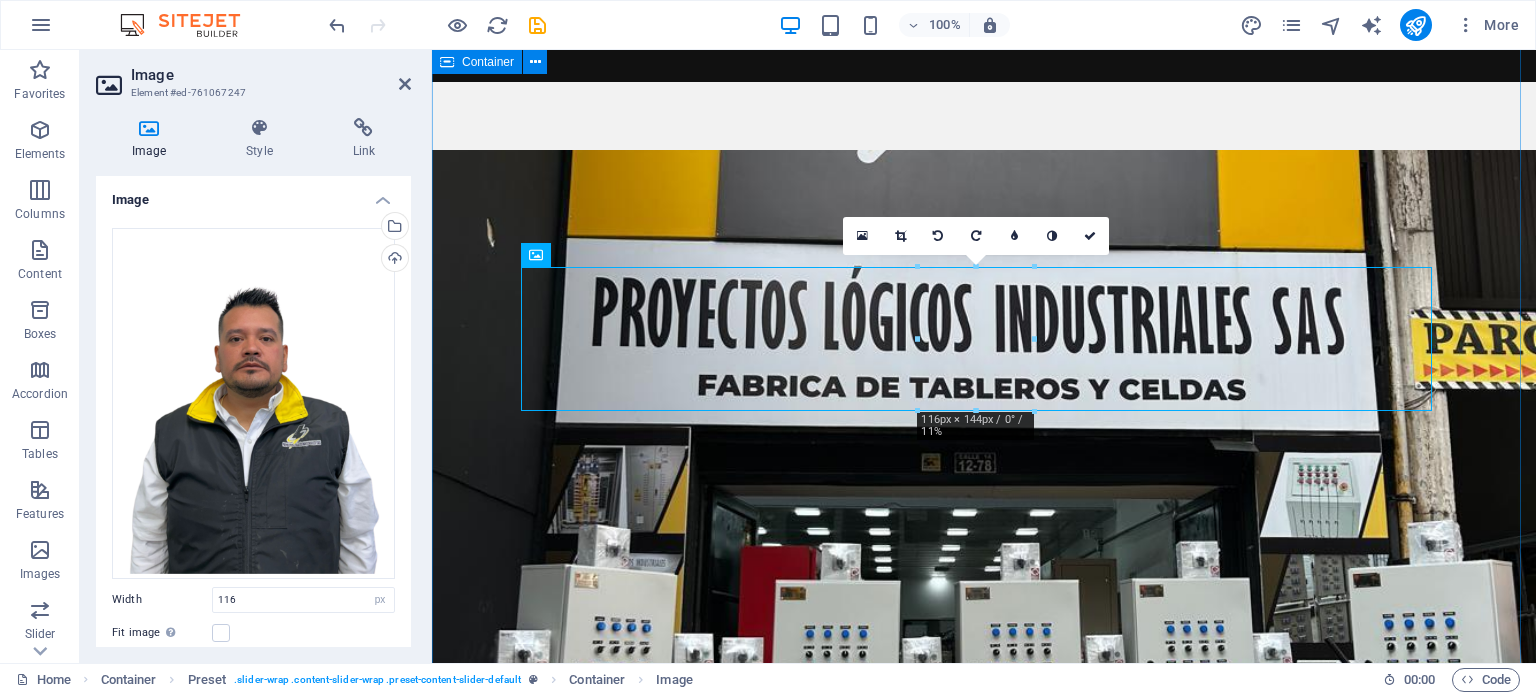 click on "EQUIPO MARIO JIMENEZ MURCIA Gerente General   Liderazgo y dirección estratégica Dirige la operación general de la empresa, toma decisiones clave, establece objetivos y asegura el cumplimiento de la visión y misión empresarial. RAFAEL JIMENEZ MURCIA  Gerente de Proyectos Liderazgo técnico y estratégico en obras eléctricas Es responsable de planear, coordinar y supervisar cada etapa de los proyectos eléctricos. Se encarga de garantizar que los trabajos se ejecuten conforme al alcance definido, dentro del presupuesto, en los tiempos establecidos y cumpliendo con los estándares técnicos y normativos. Además, lidera al equipo de trabajo, mantiene la comunicación con los clientes y toma decisiones clave para resolver imprevistos en obra. OSCAR JIMENEZ MURCIA   Gerente de Ventas Estrategia comercial y crecimiento del negocio" at bounding box center [984, 1678] 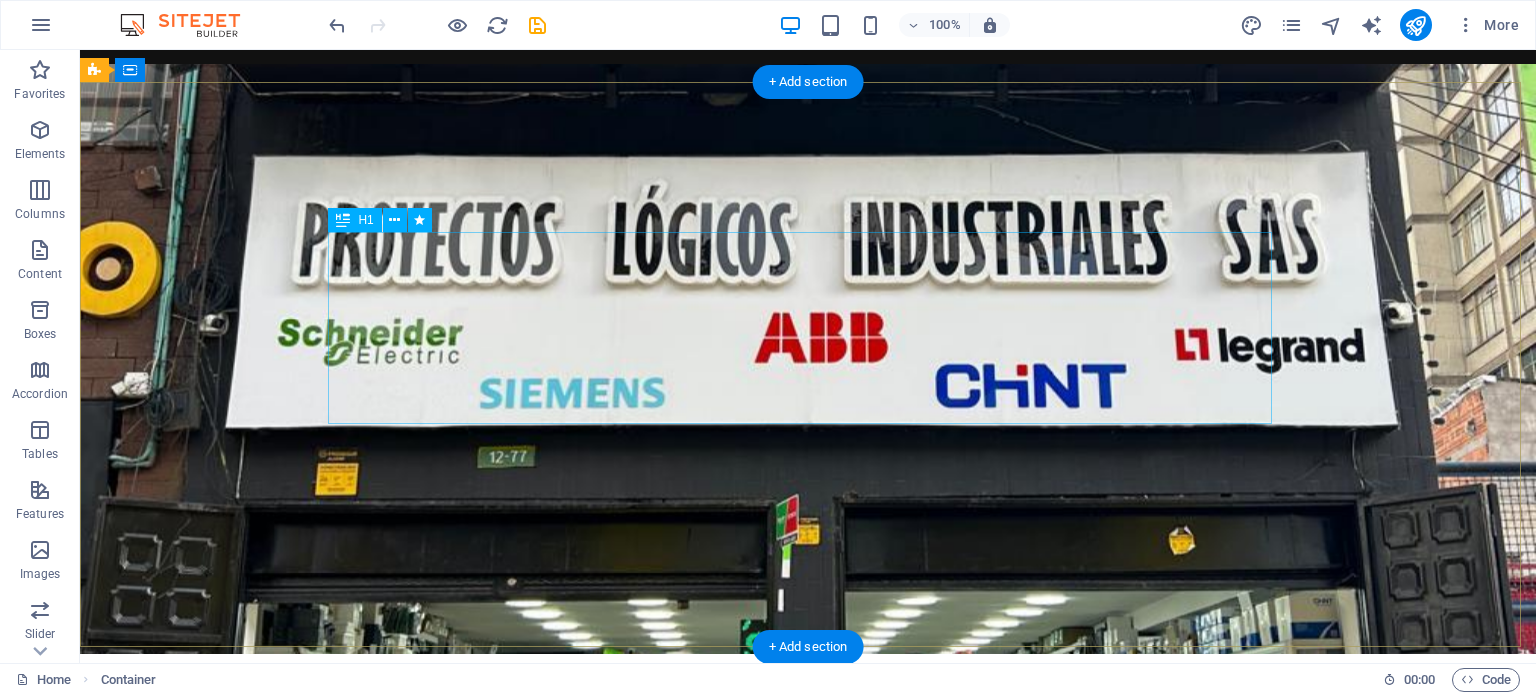 scroll, scrollTop: 0, scrollLeft: 0, axis: both 